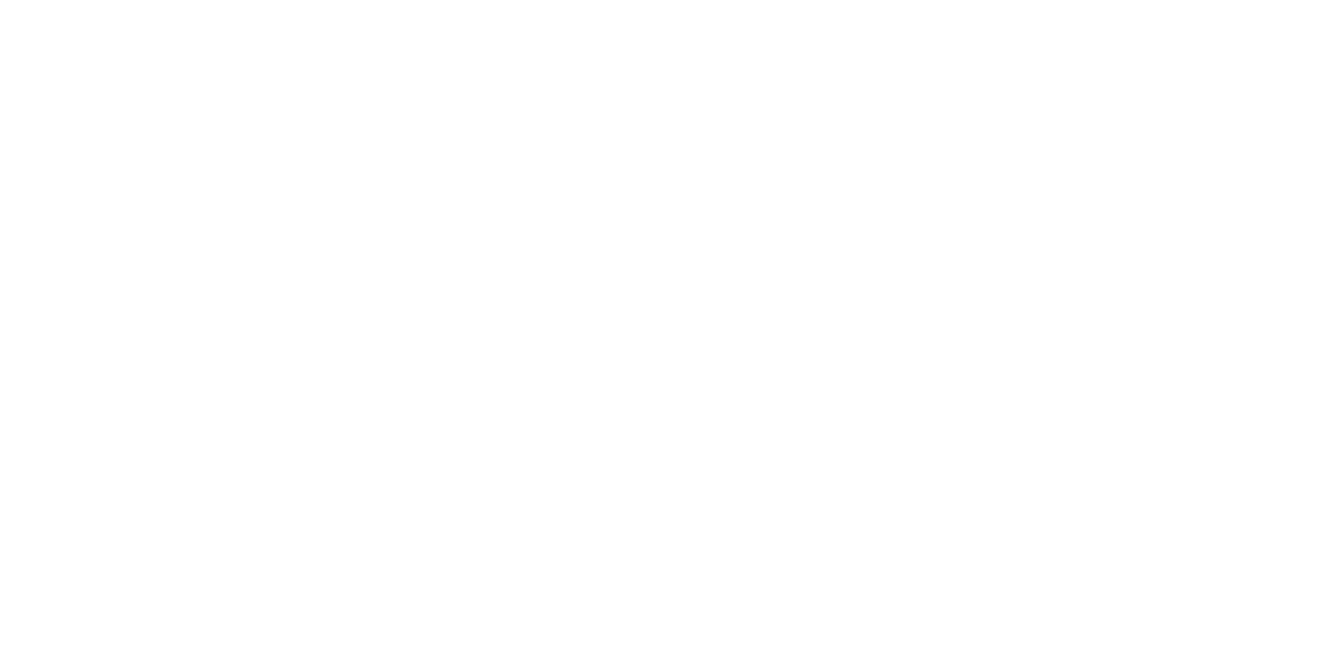 scroll, scrollTop: 0, scrollLeft: 0, axis: both 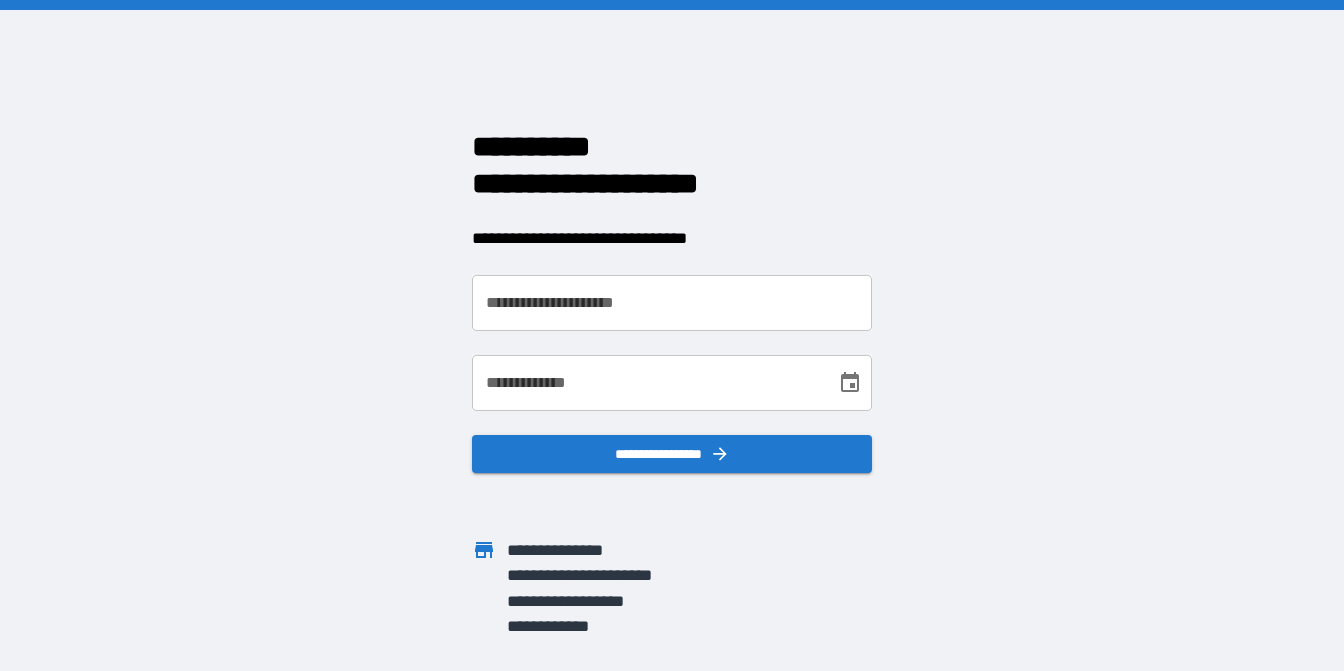 click on "**********" at bounding box center [672, 303] 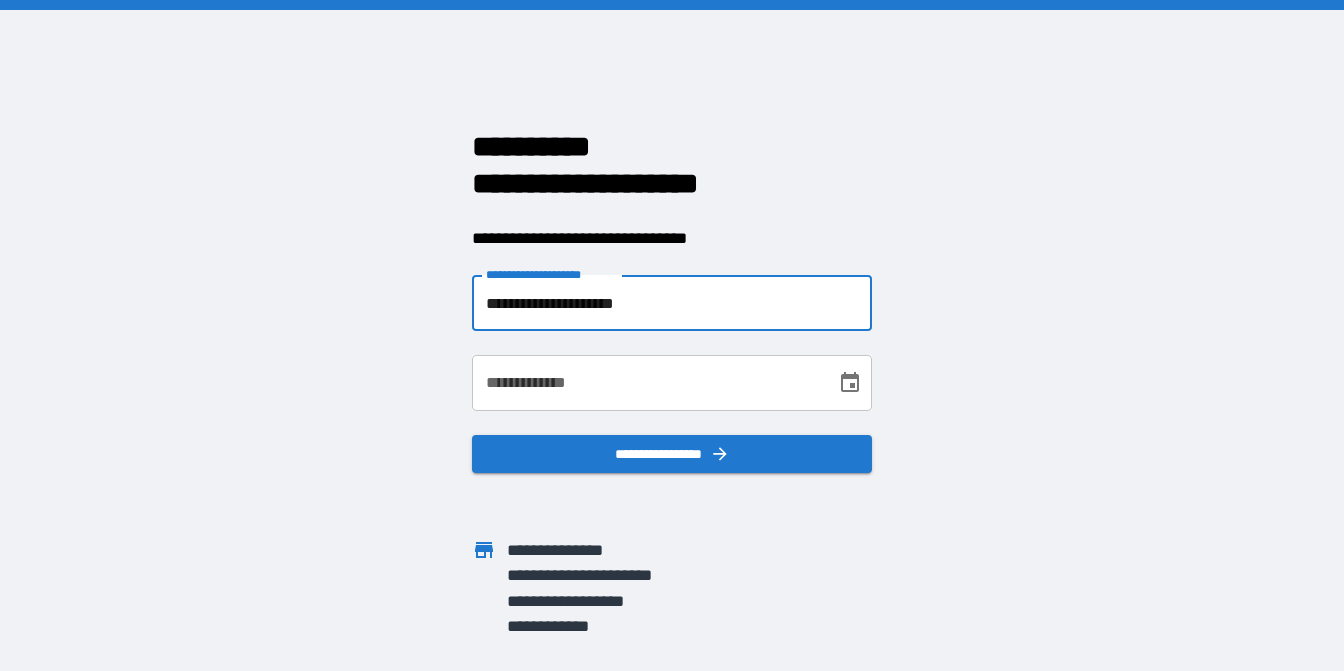 type on "**********" 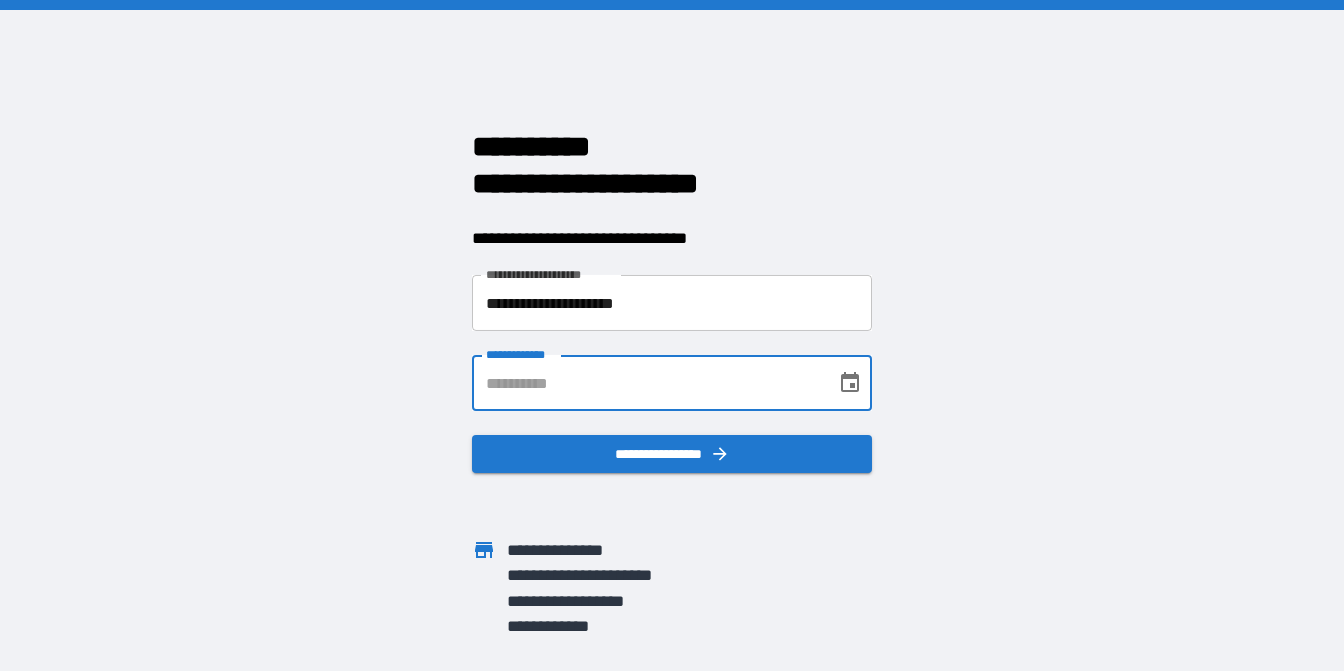 click on "**********" at bounding box center [672, 383] 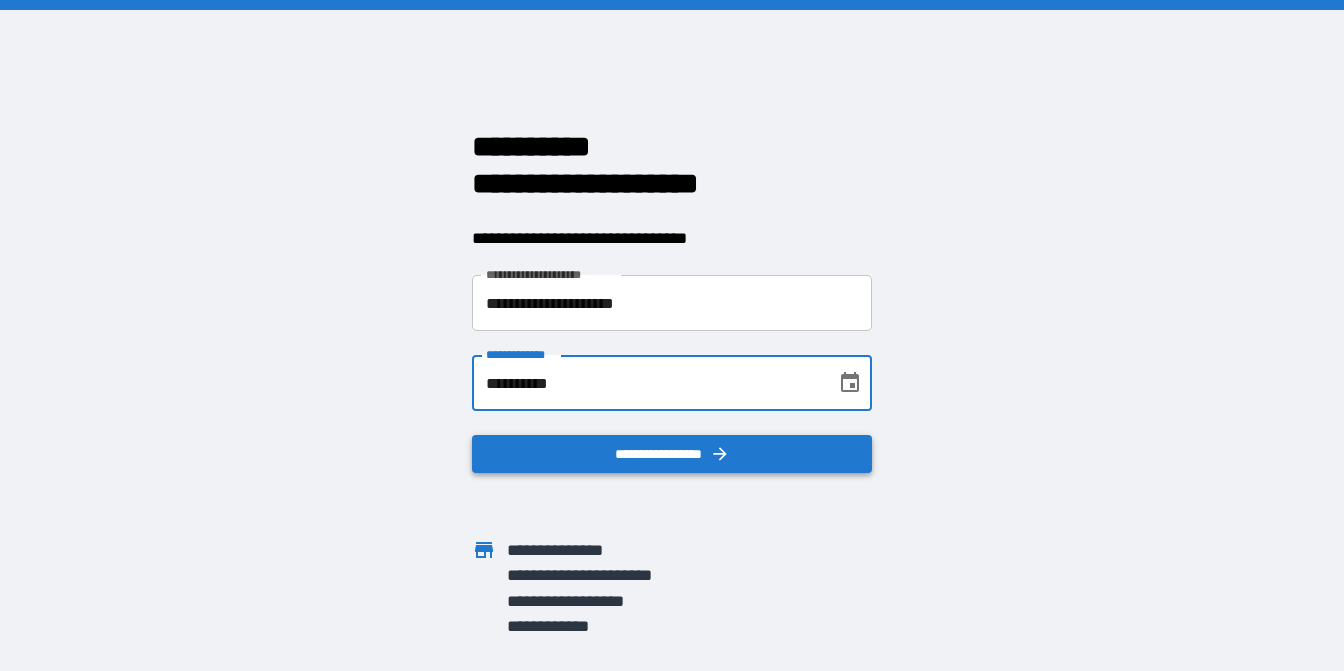 type on "**********" 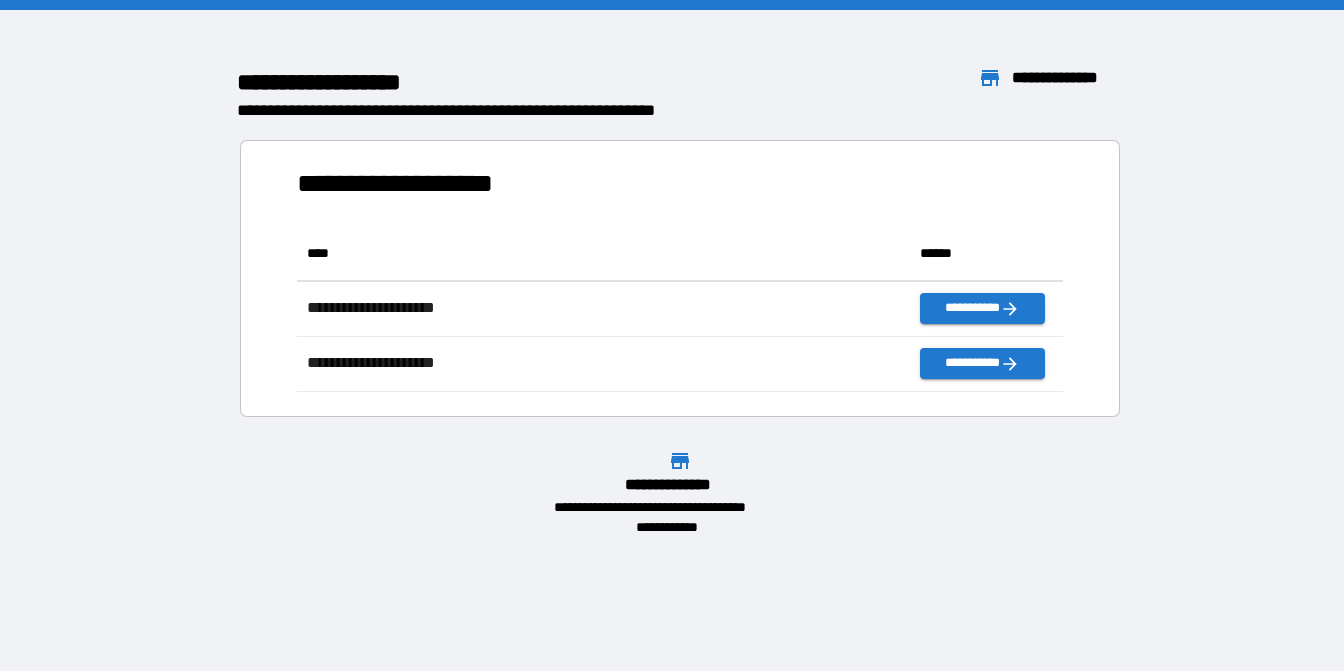 scroll, scrollTop: 16, scrollLeft: 16, axis: both 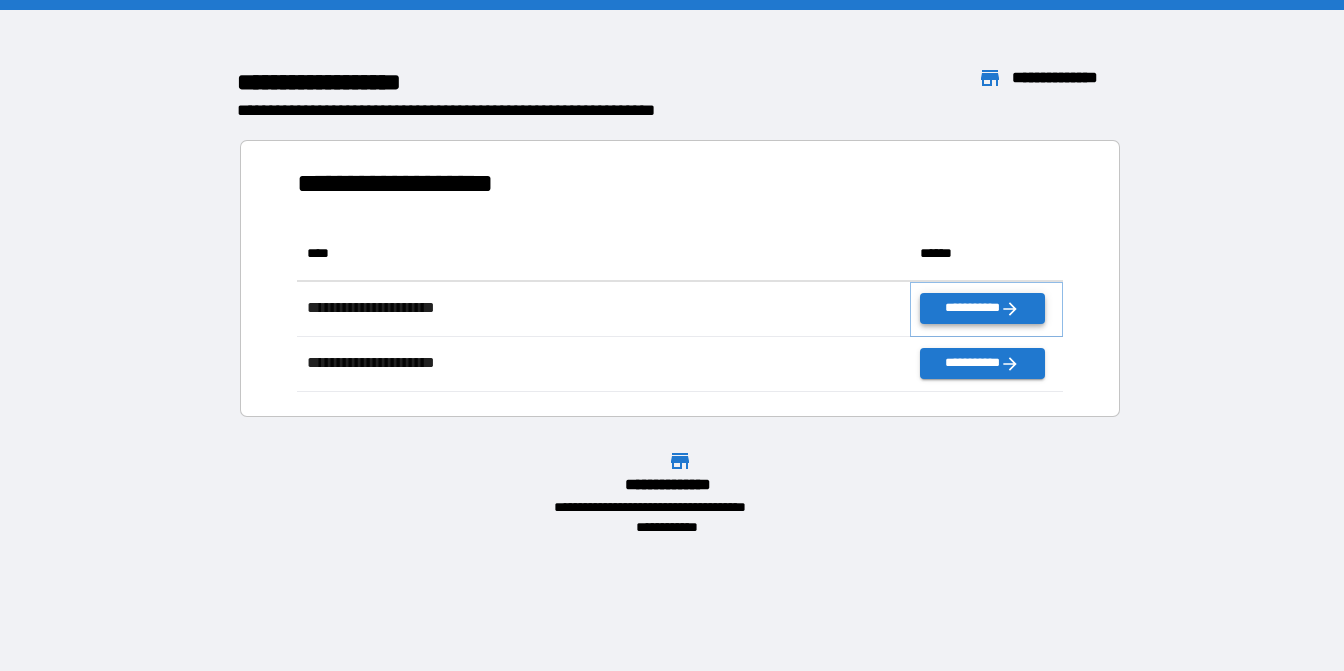 click on "**********" at bounding box center (982, 308) 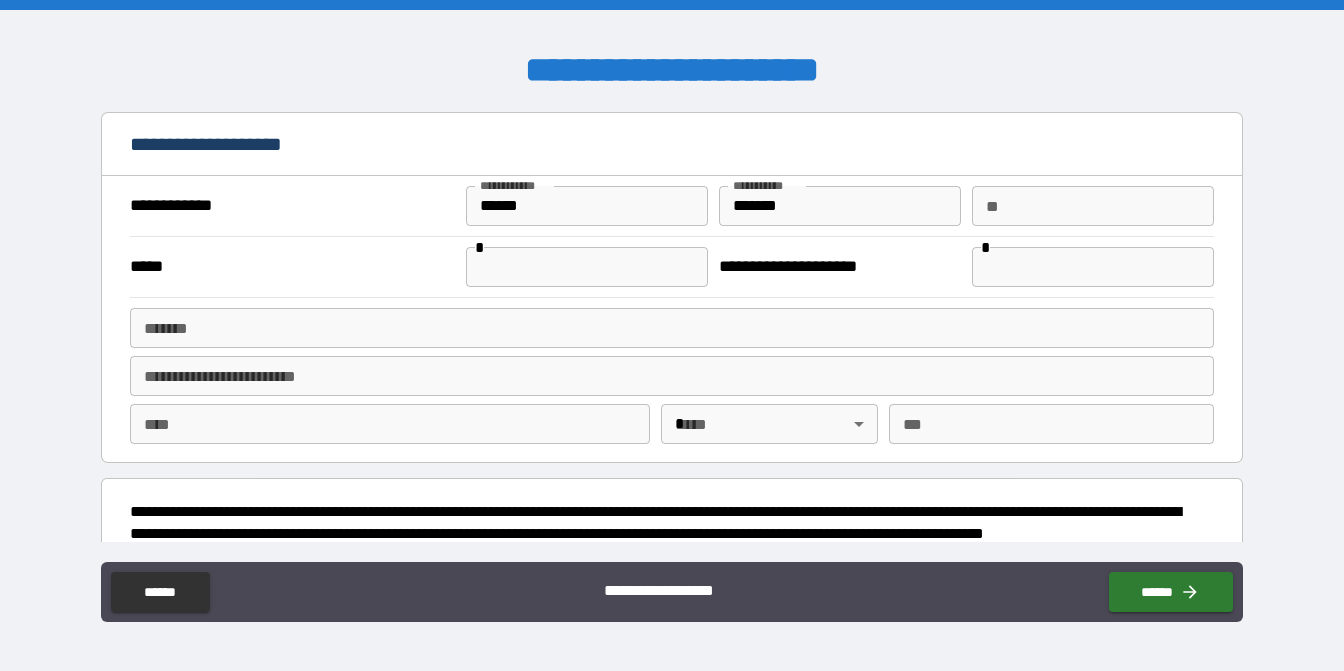 click at bounding box center [587, 267] 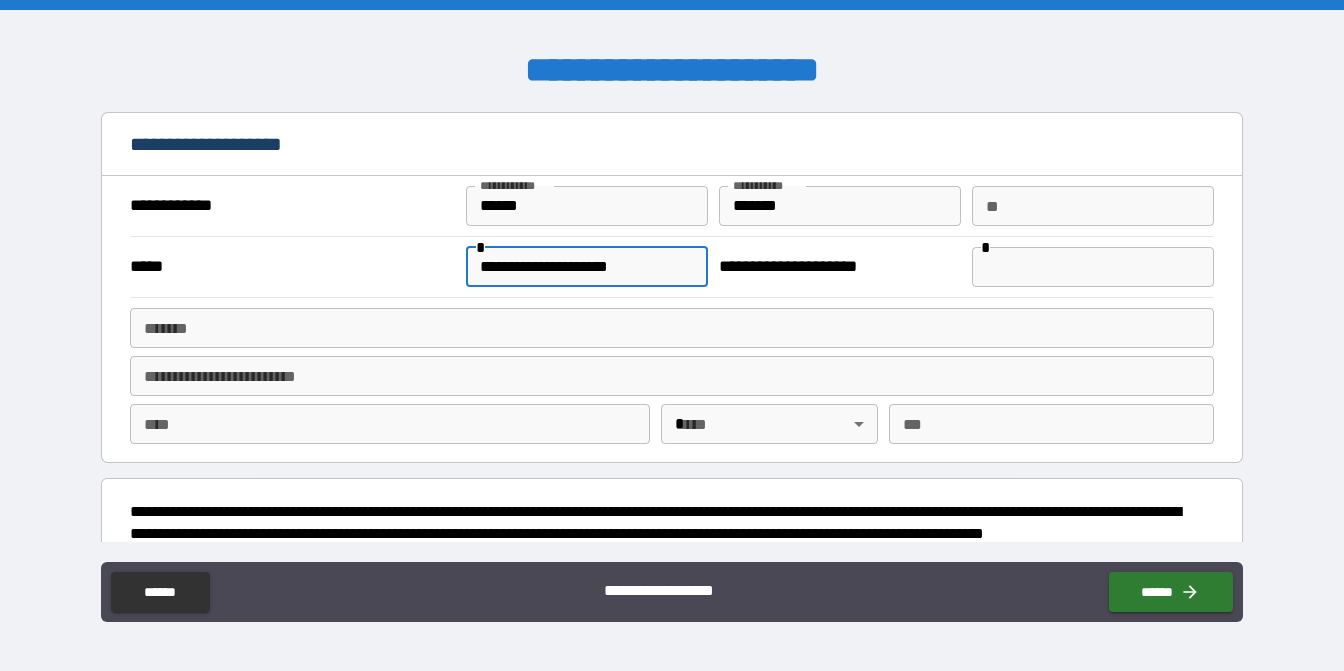 type on "**********" 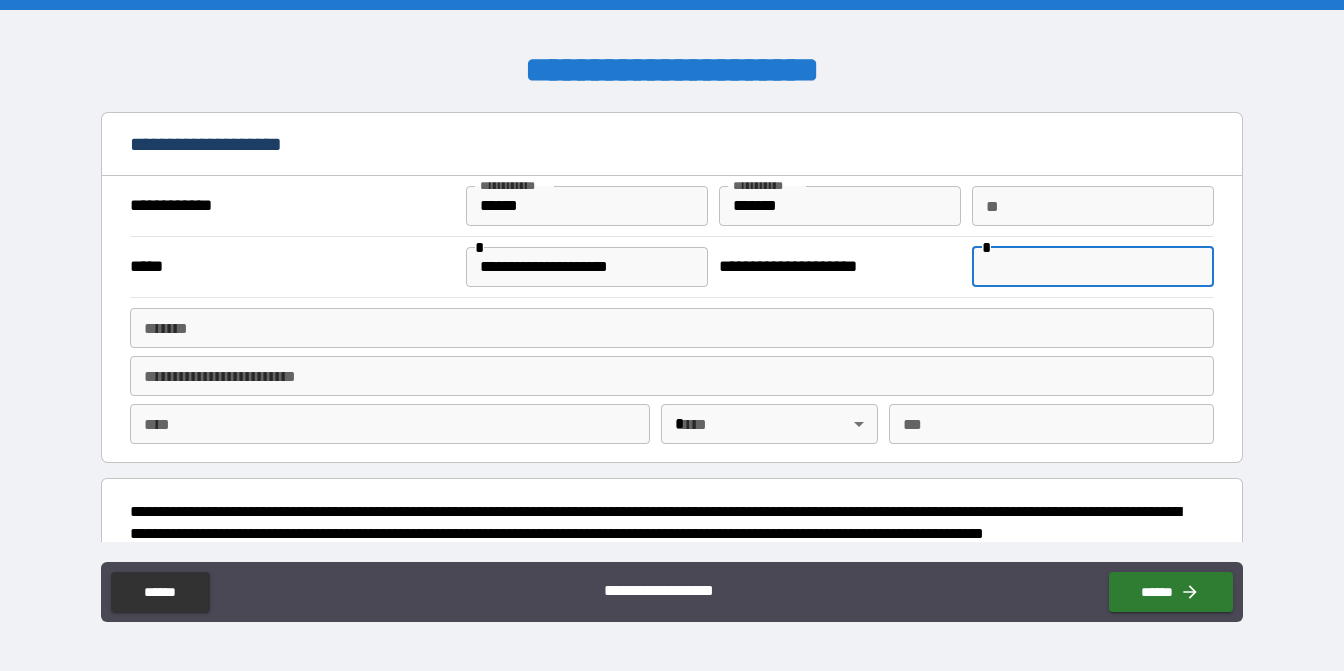 click at bounding box center (1093, 267) 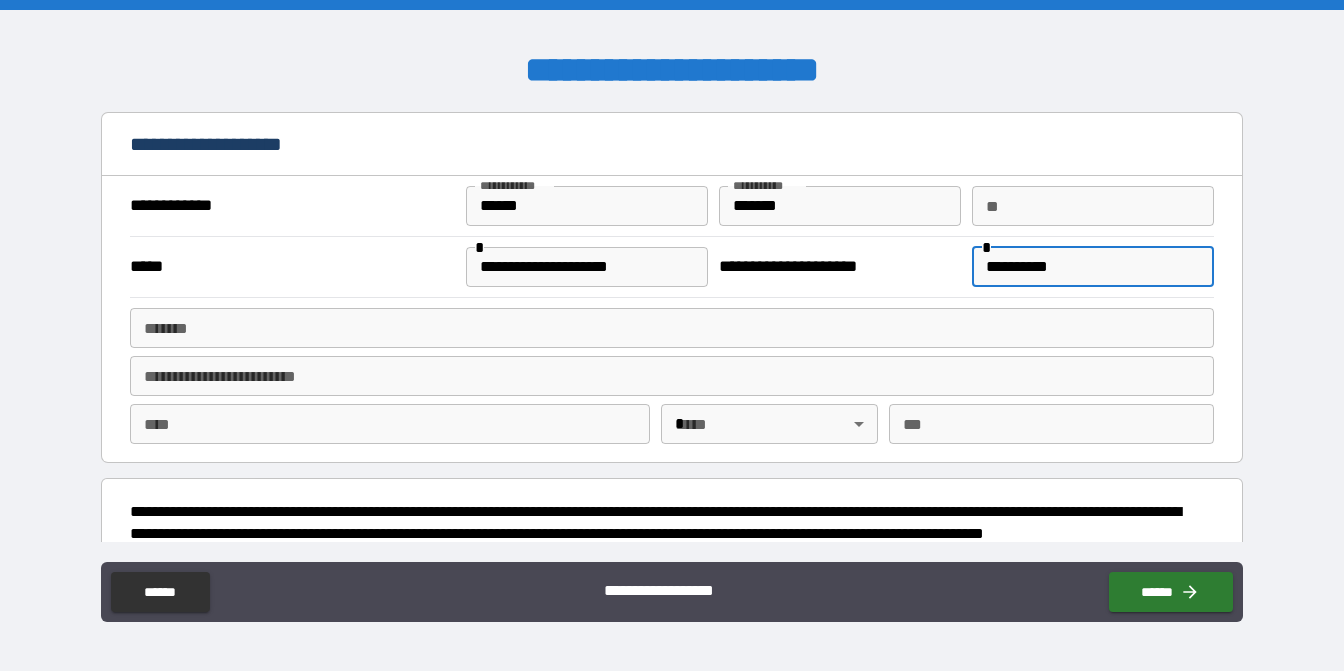 type on "**********" 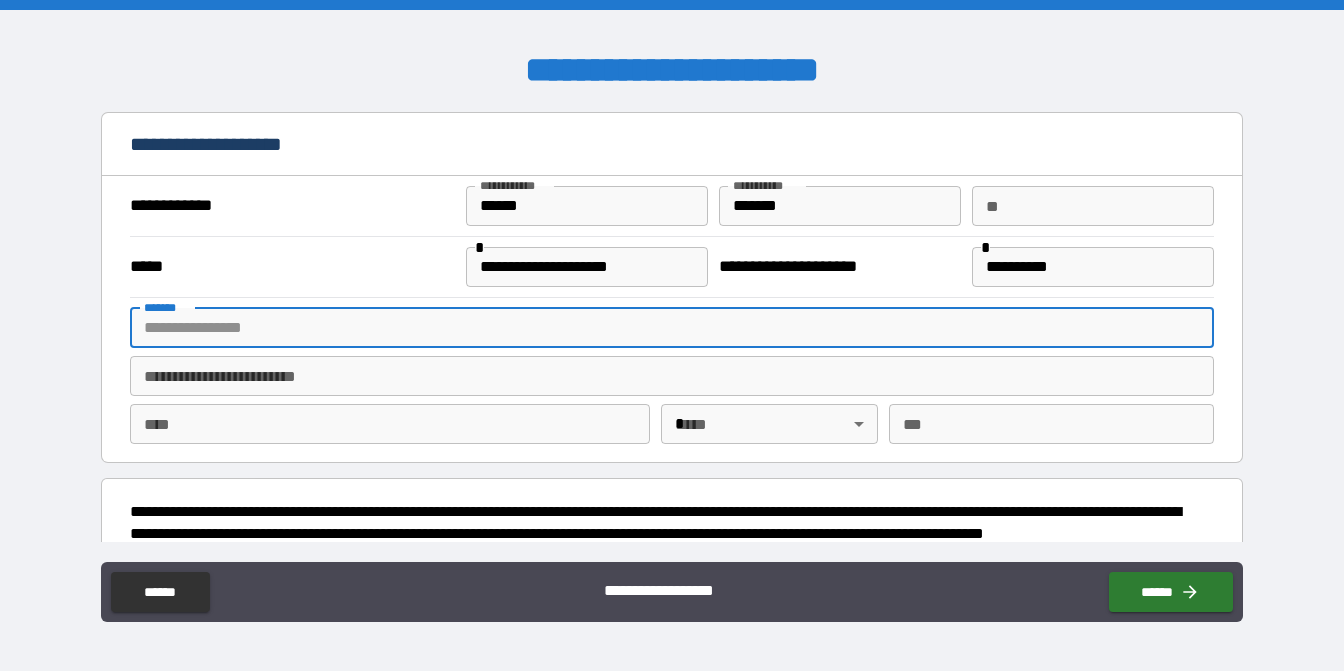 click on "*******" at bounding box center (671, 328) 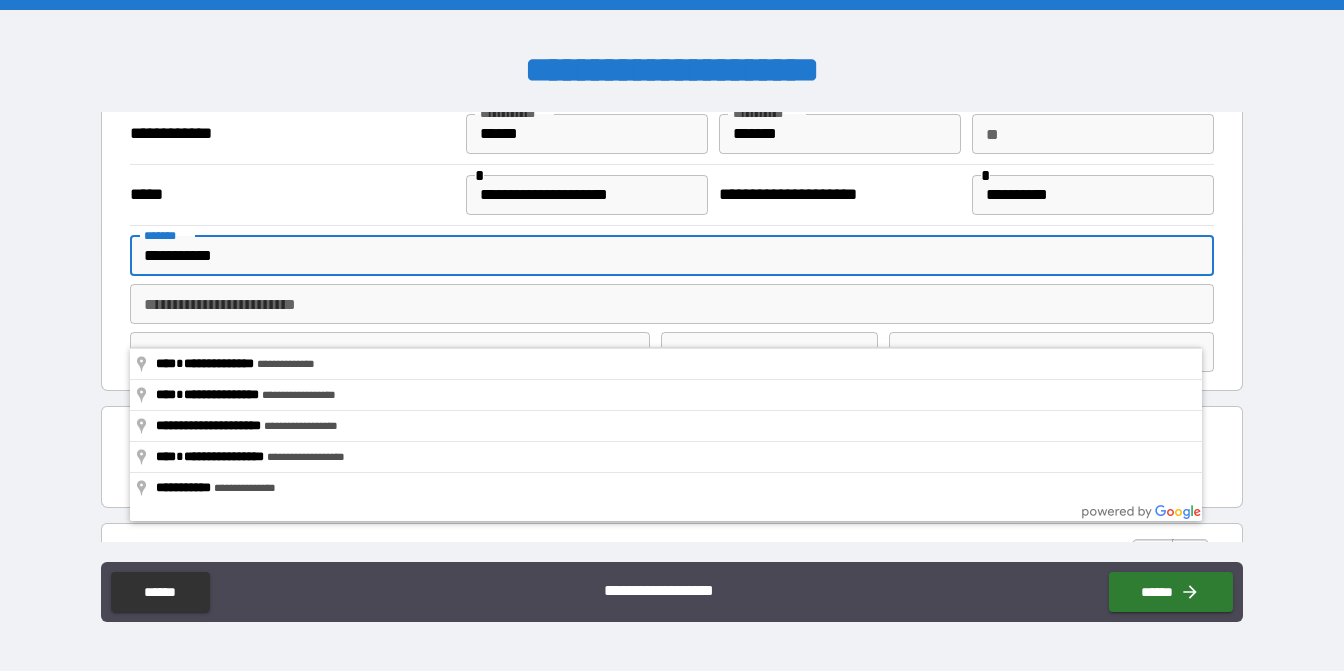 scroll, scrollTop: 100, scrollLeft: 0, axis: vertical 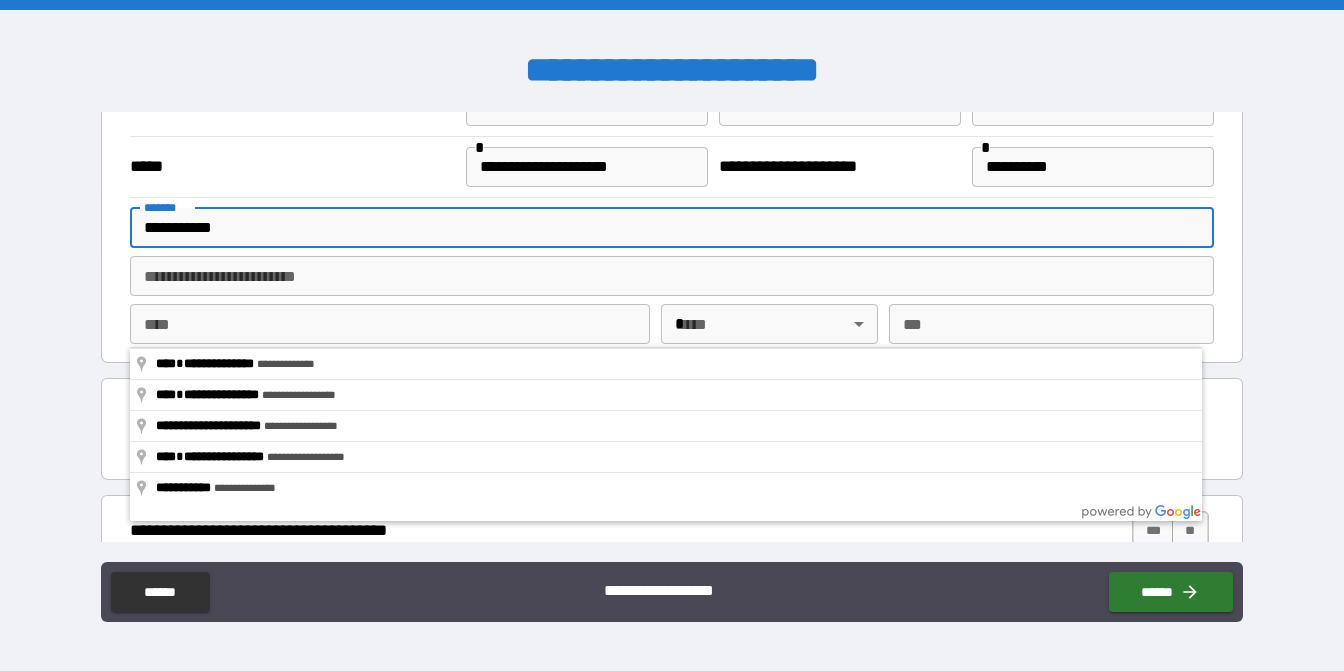 type on "**********" 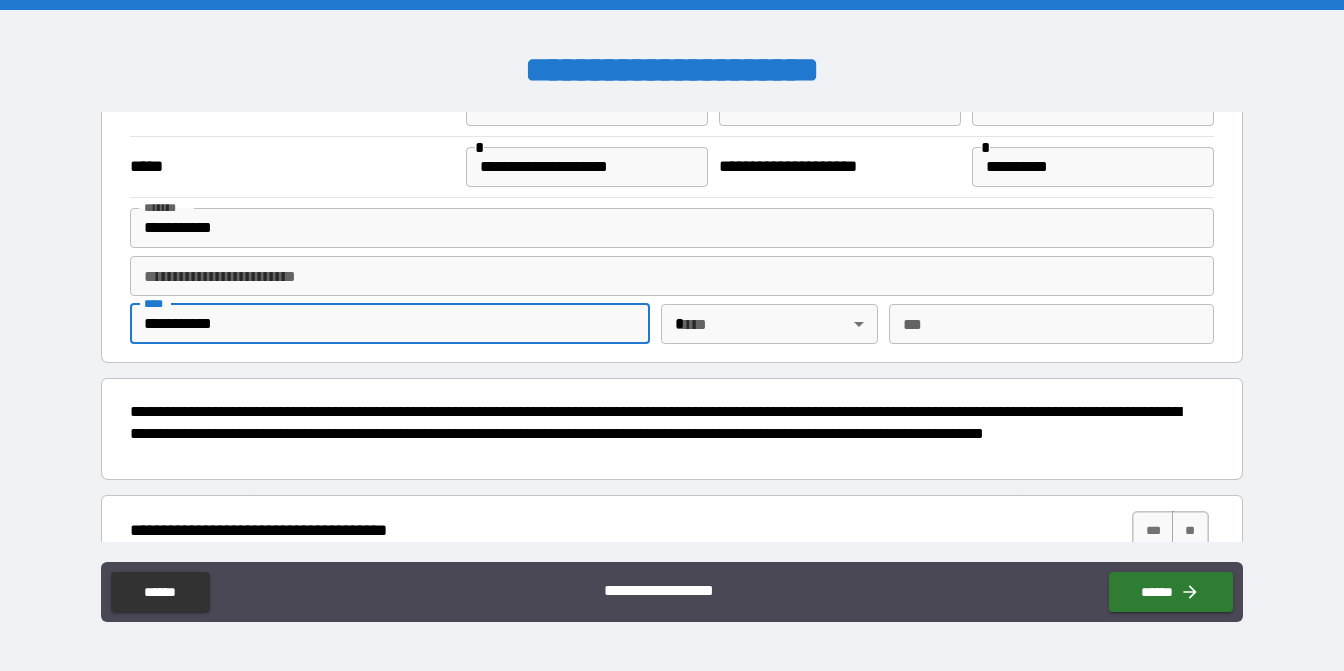 type on "**********" 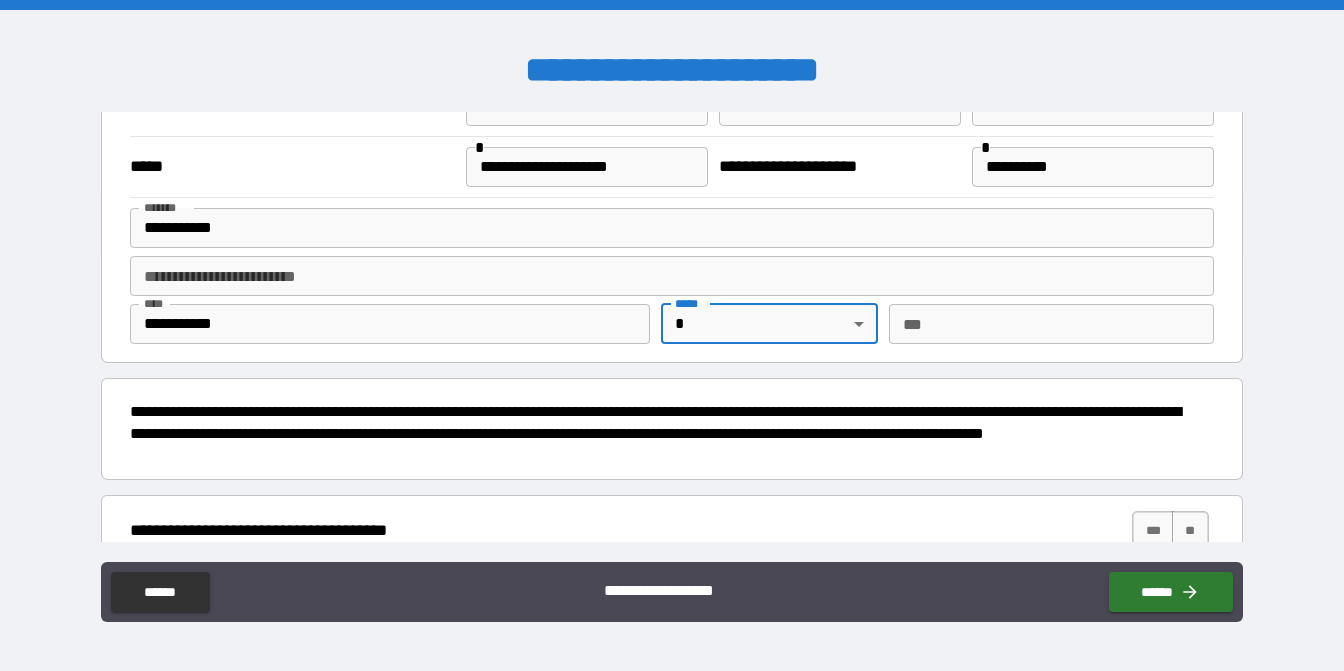 click on "[FIRST] [LAST] [MIDDLE] [LAST] [STREET_NAME] [STREET_TYPE] [CITY] [STATE] [ZIP_CODE] [COUNTRY] [APT_SUITE] [PO_BOX] [PHONE] [EMAIL] [CREDIT_CARD] [EXP_DATE] [CVV] [NAME_ON_CARD] [BILLING_ADDRESS] [BILLING_CITY] [BILLING_STATE] [BILLING_ZIP] [BILLING_COUNTRY] [DRIVER_LICENSE] [PASSPORT_NUMBER] [DATE_OF_BIRTH] [AGE] [SOCIAL_SECURITY_NUMBER]" at bounding box center [672, 335] 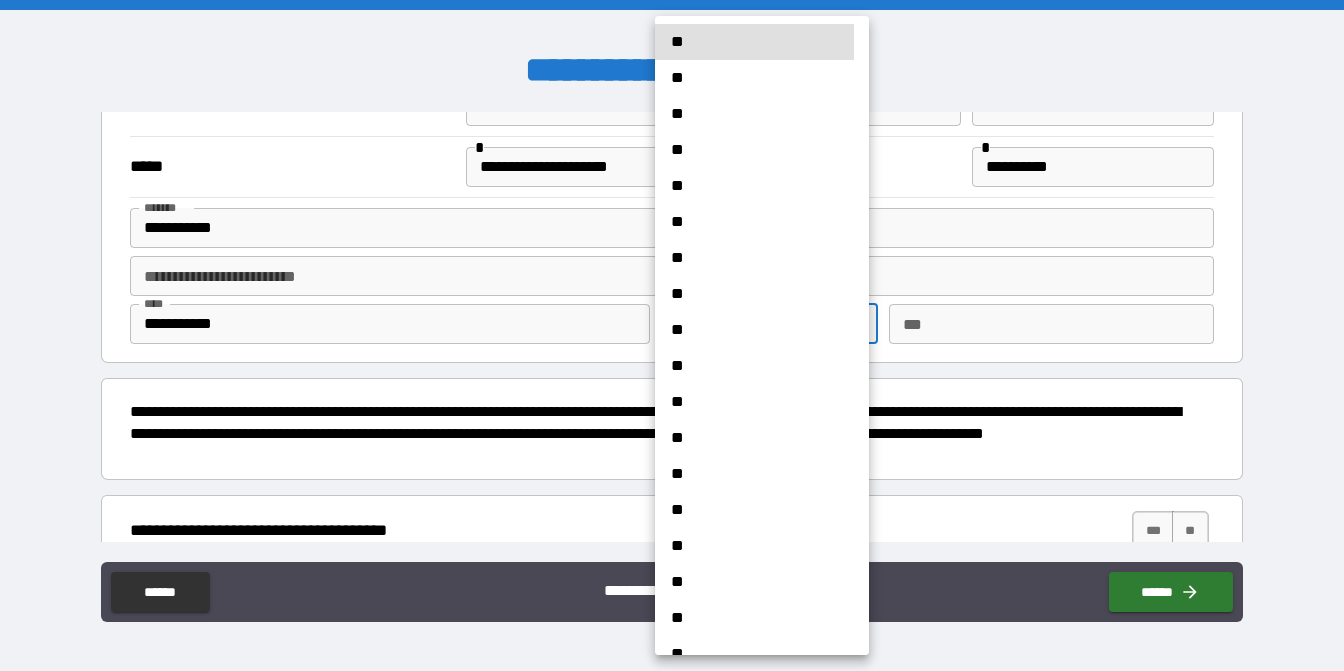 type 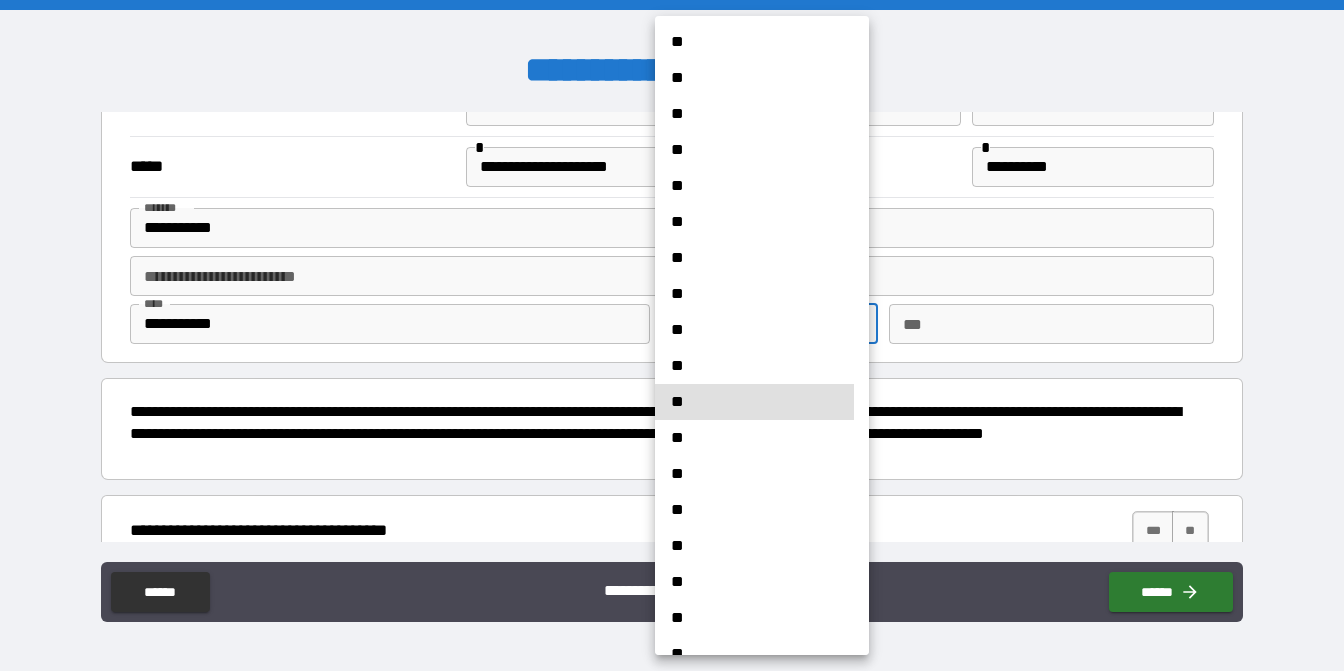 type 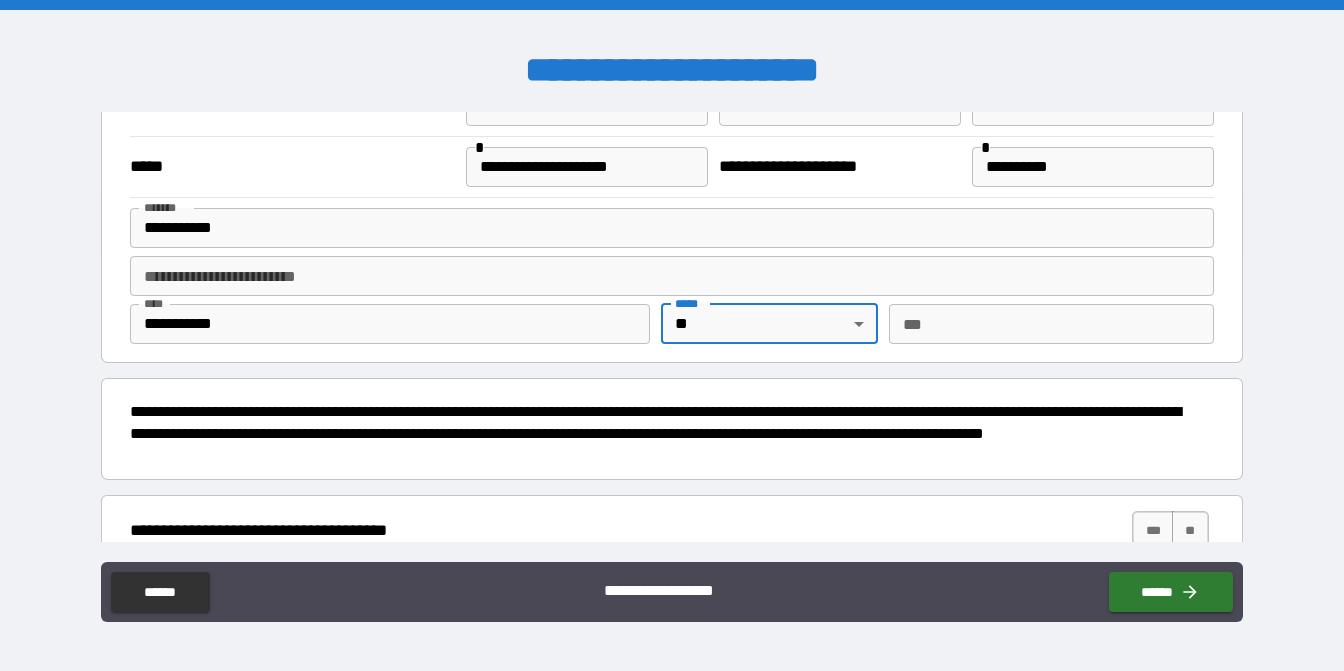 click on "***" at bounding box center [1051, 324] 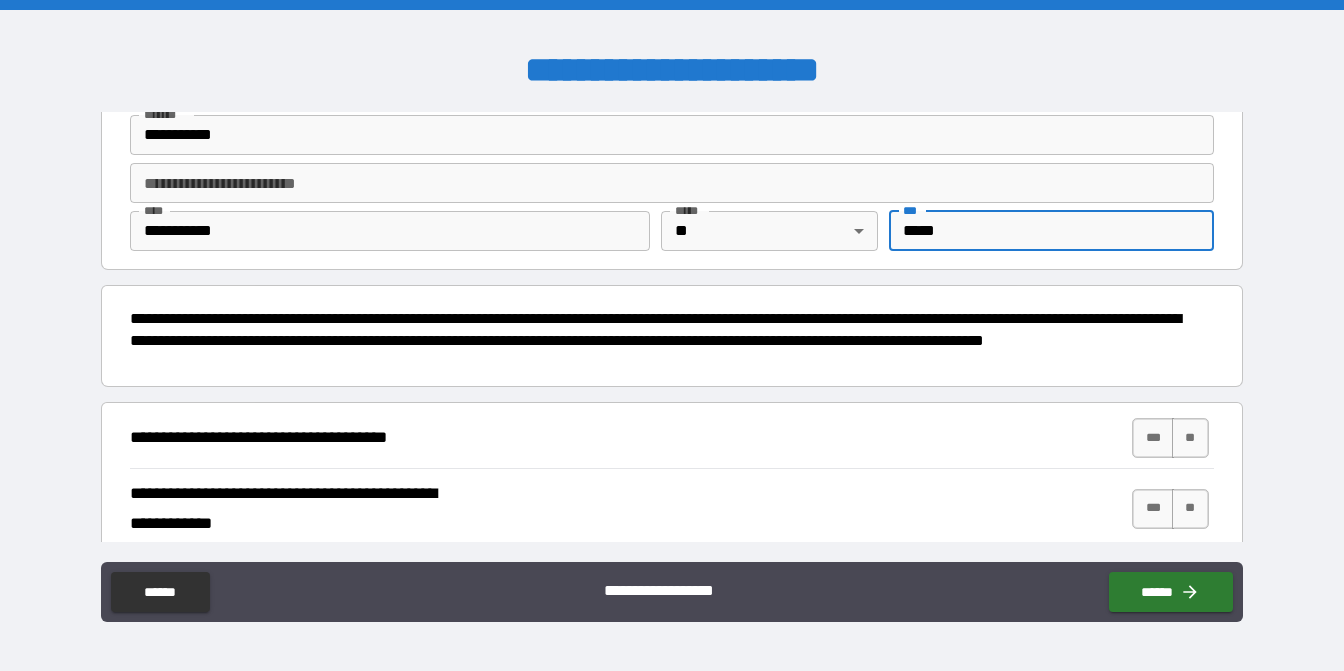 scroll, scrollTop: 300, scrollLeft: 0, axis: vertical 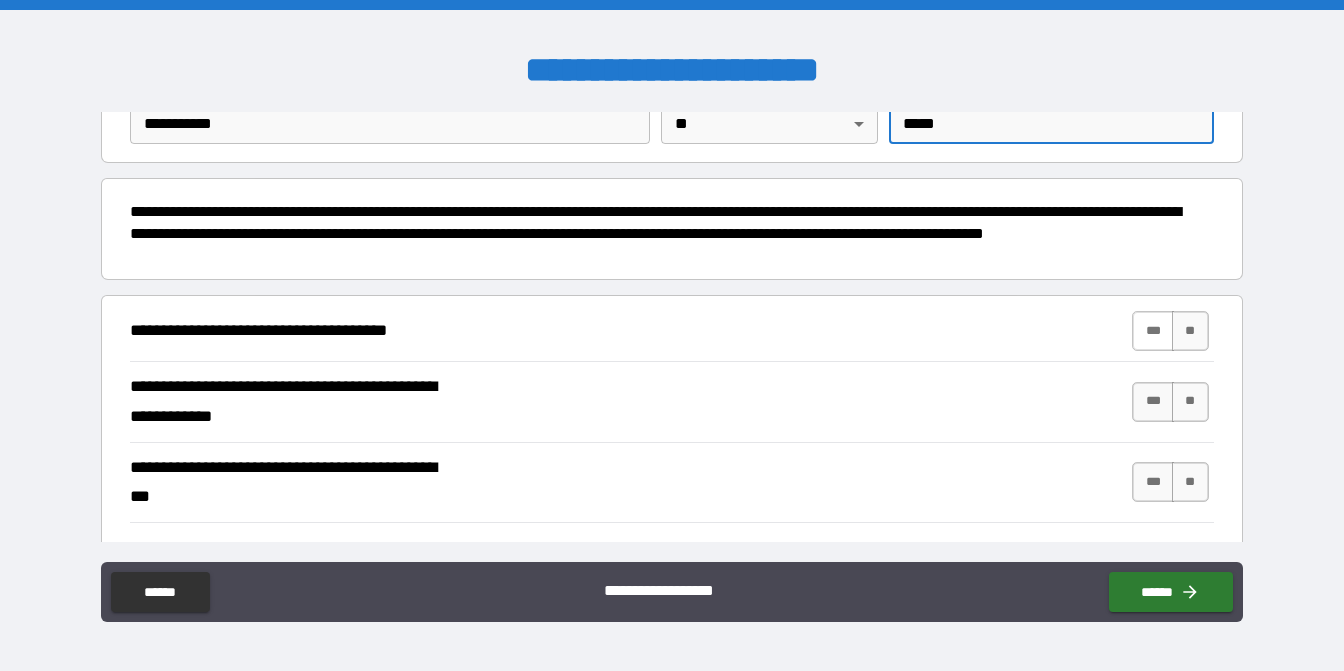type on "*****" 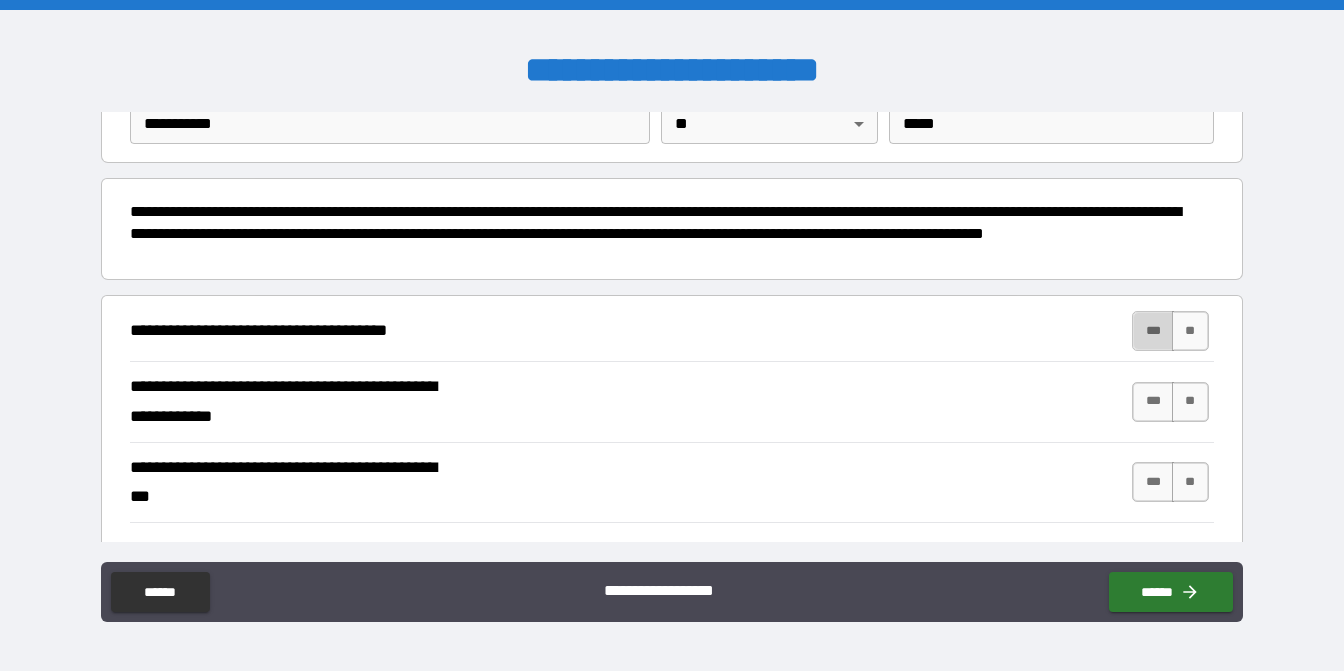 click on "***" at bounding box center (1153, 331) 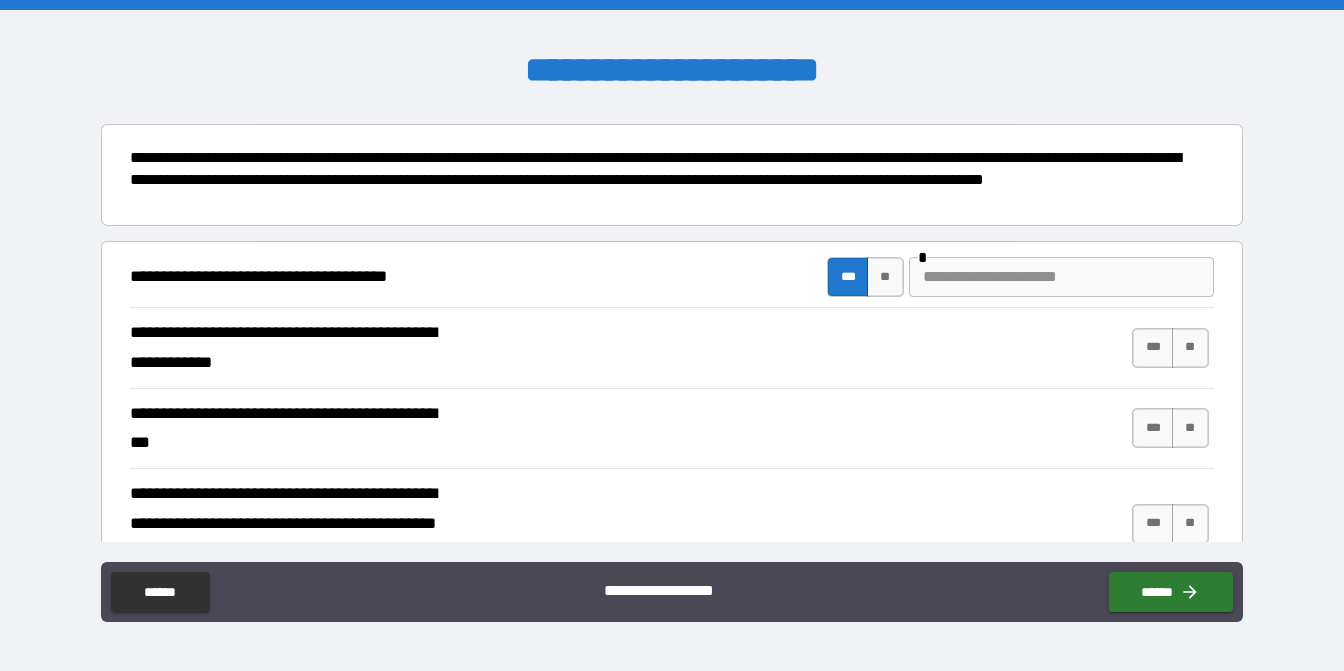 scroll, scrollTop: 400, scrollLeft: 0, axis: vertical 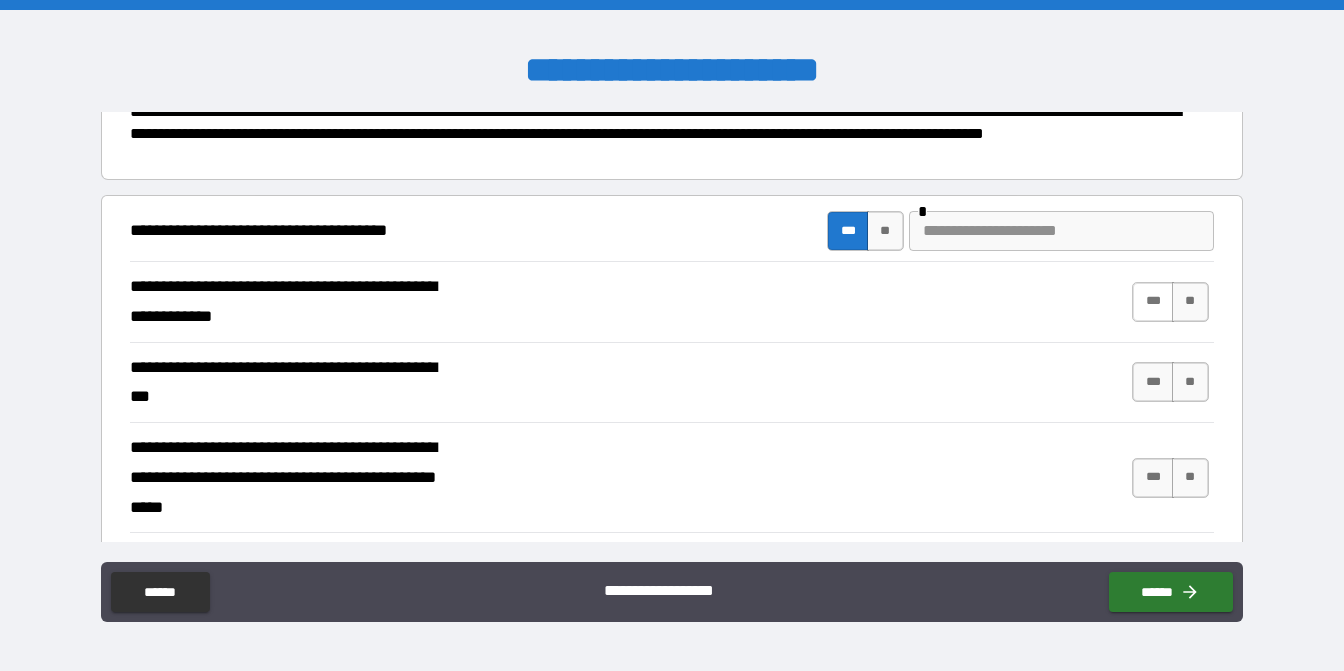 click on "***" at bounding box center (1153, 302) 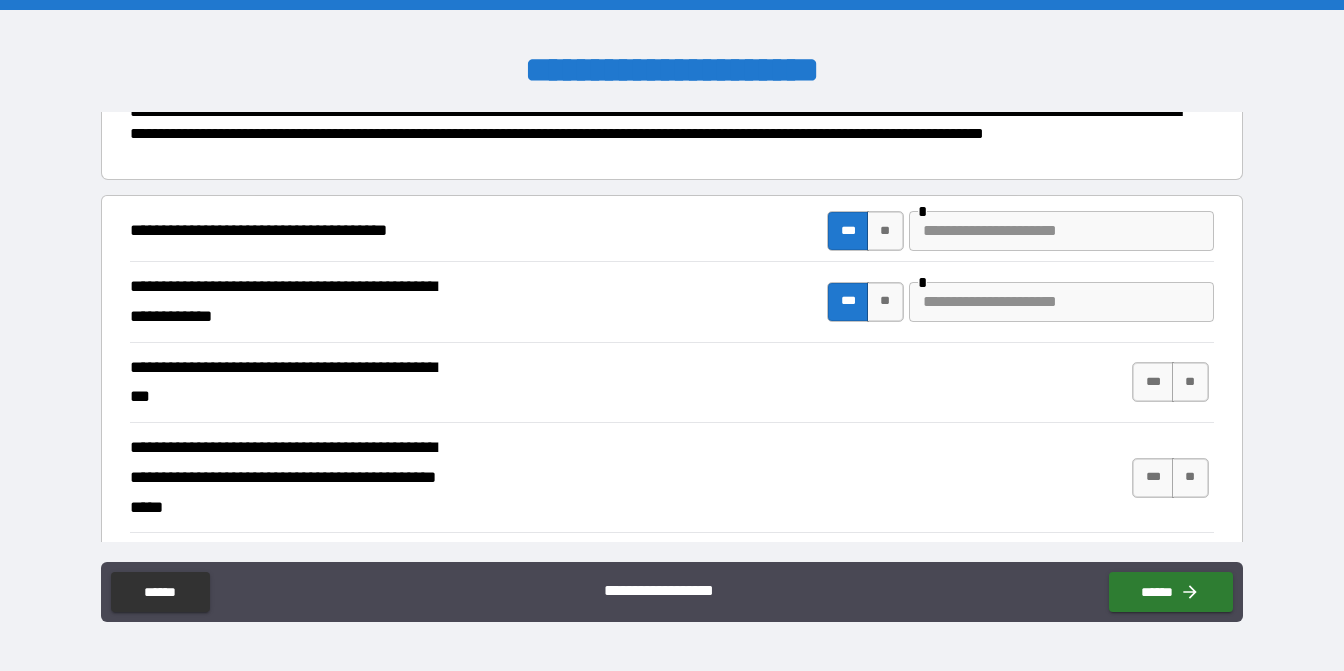 click at bounding box center (1061, 231) 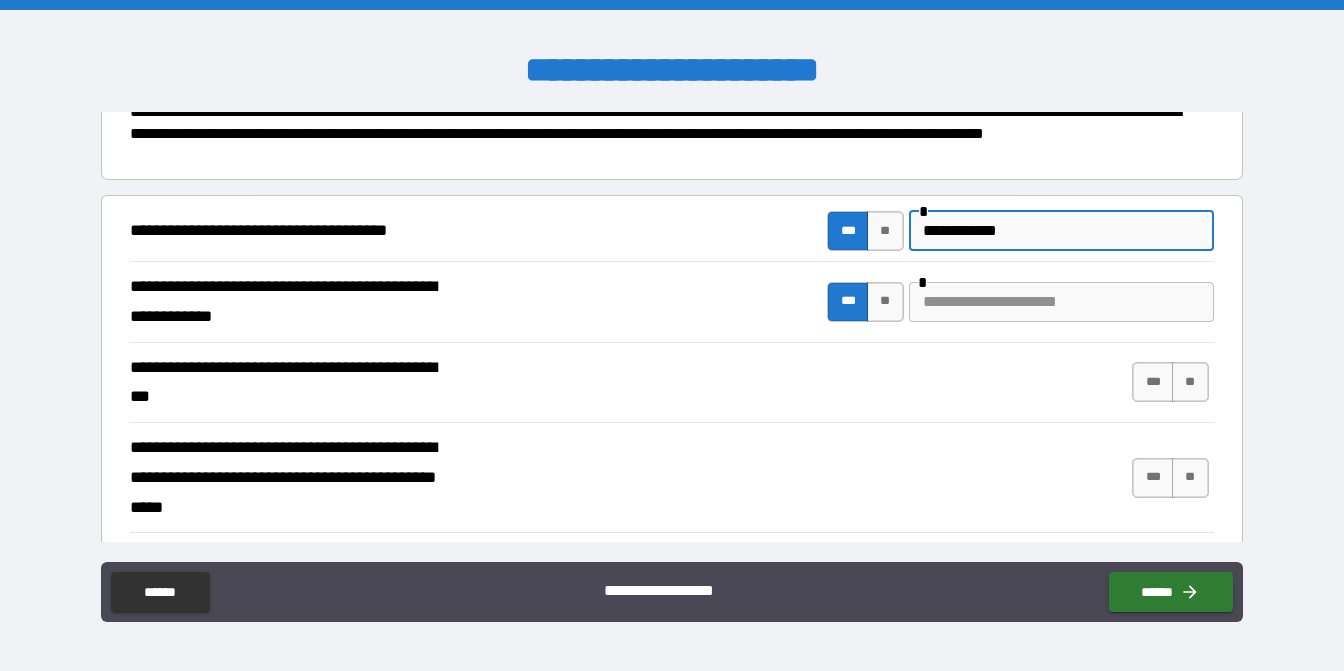 type on "**********" 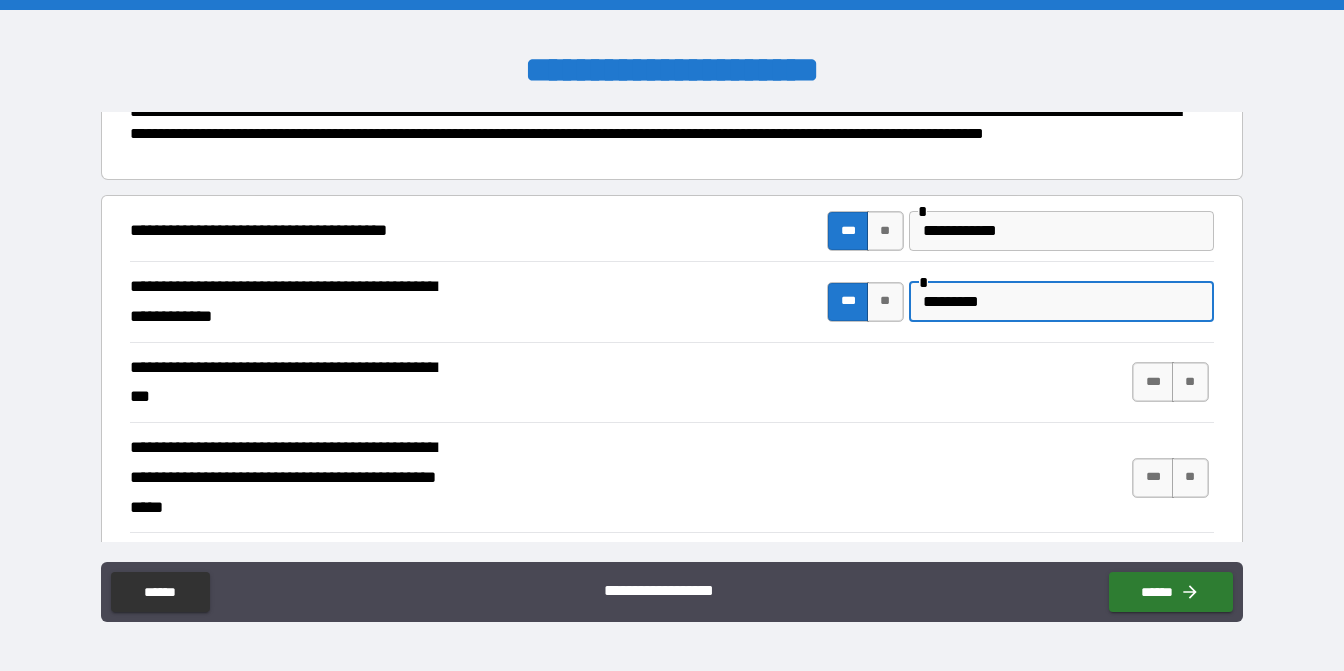 click on "*********" at bounding box center (1061, 302) 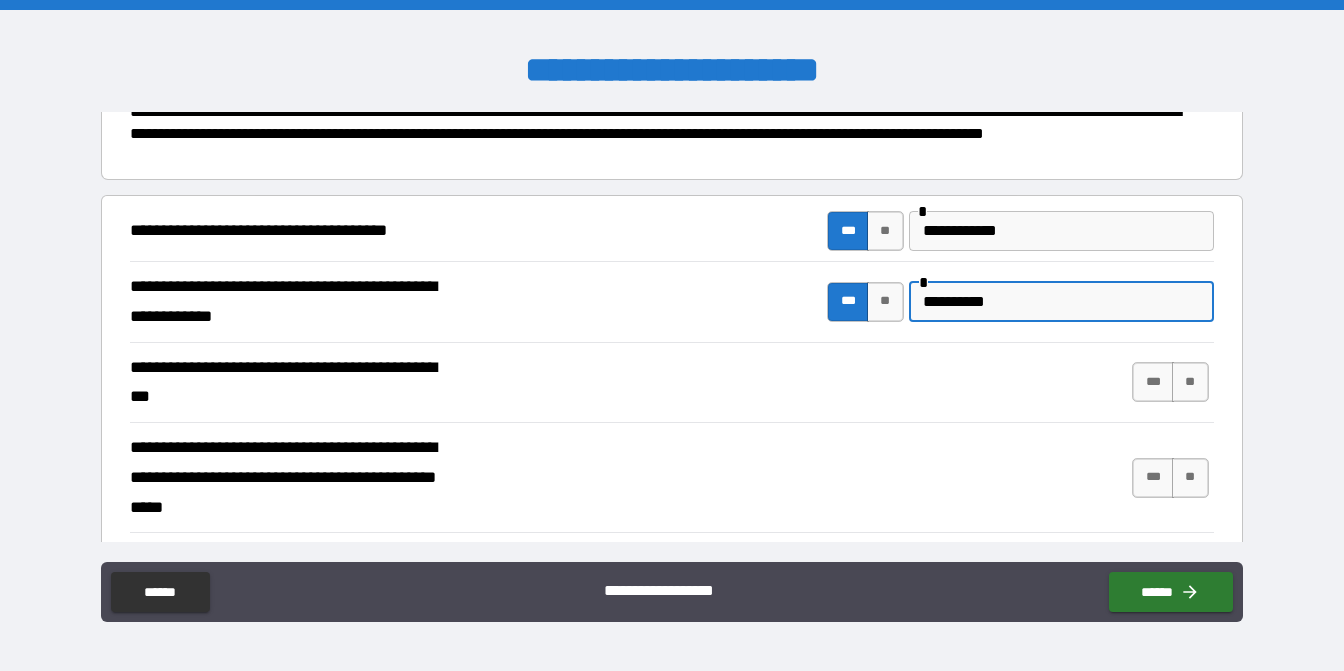 type on "**********" 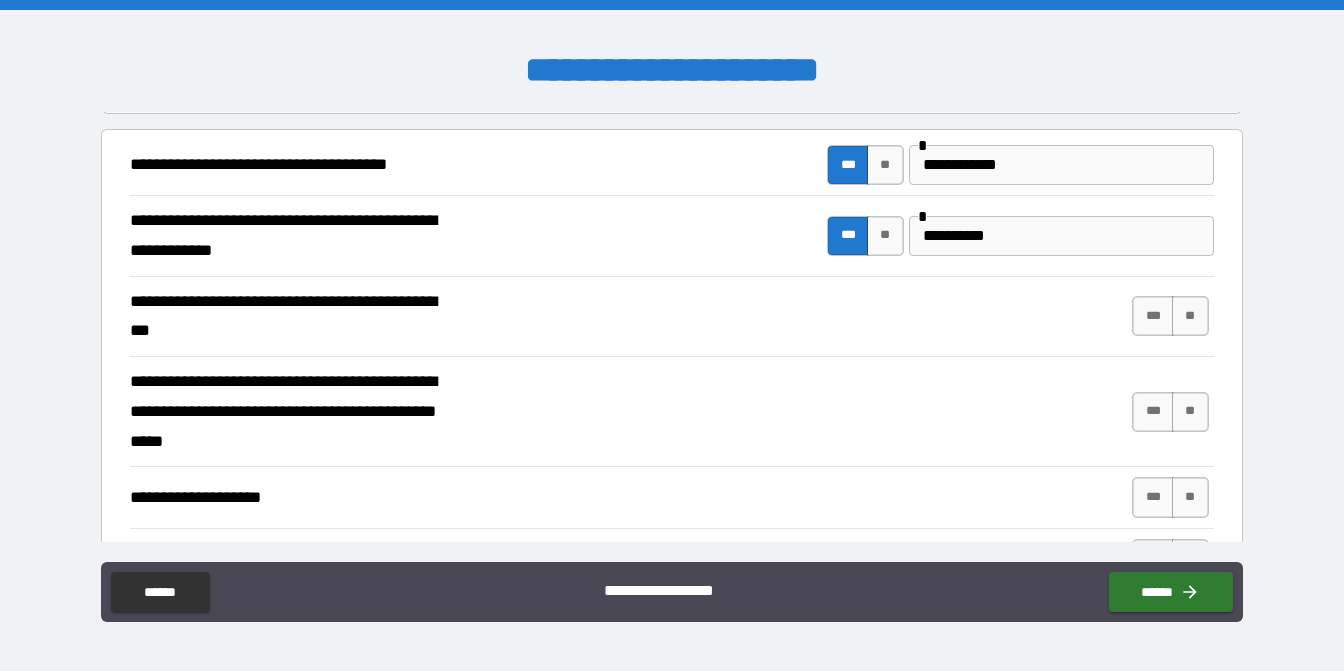 scroll, scrollTop: 500, scrollLeft: 0, axis: vertical 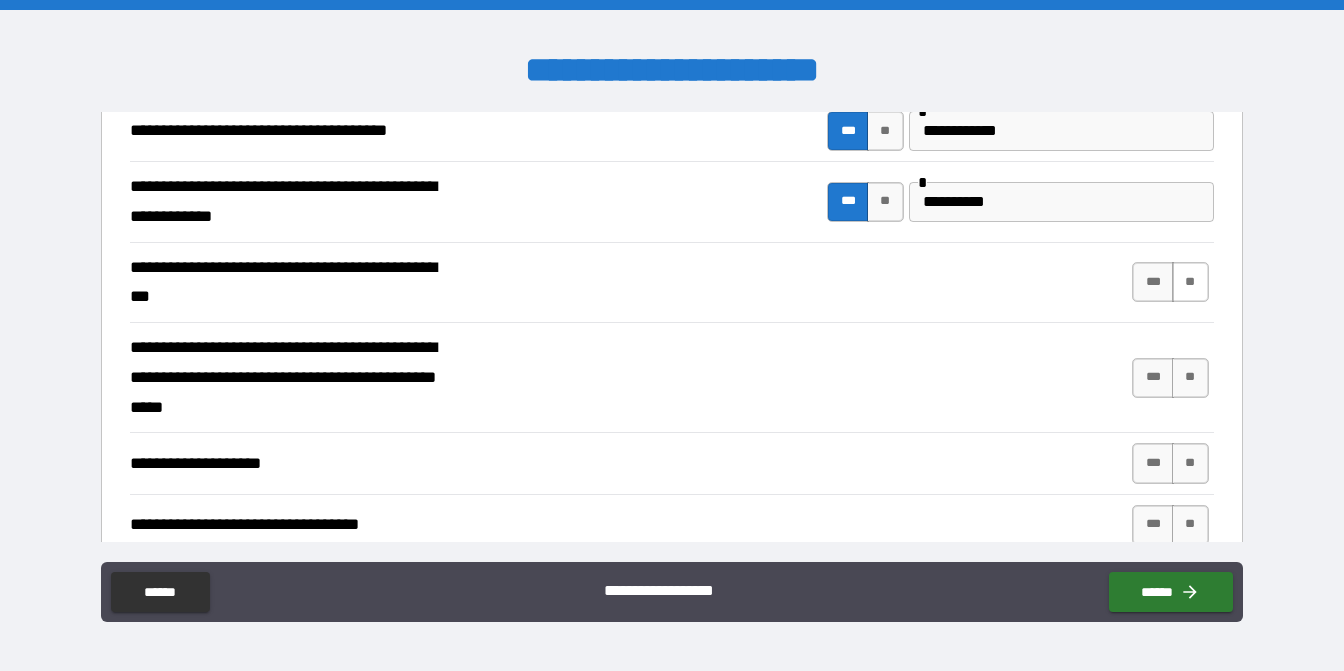 click on "**" at bounding box center (1190, 282) 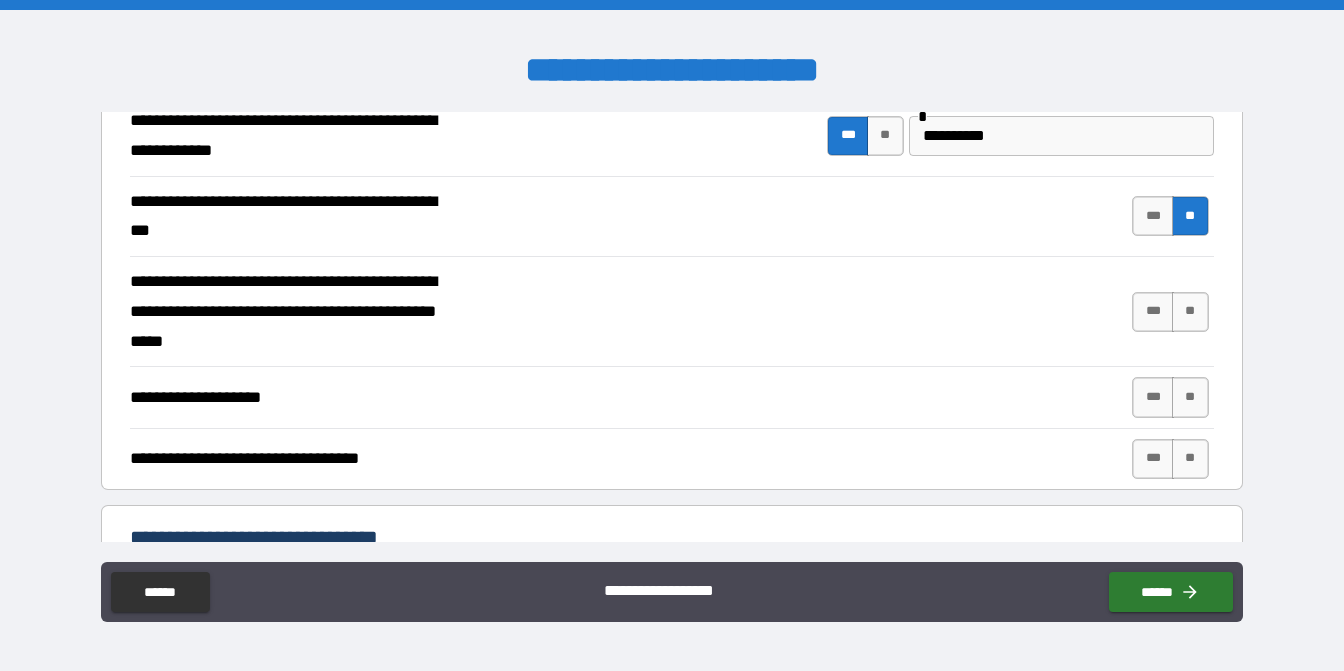 scroll, scrollTop: 600, scrollLeft: 0, axis: vertical 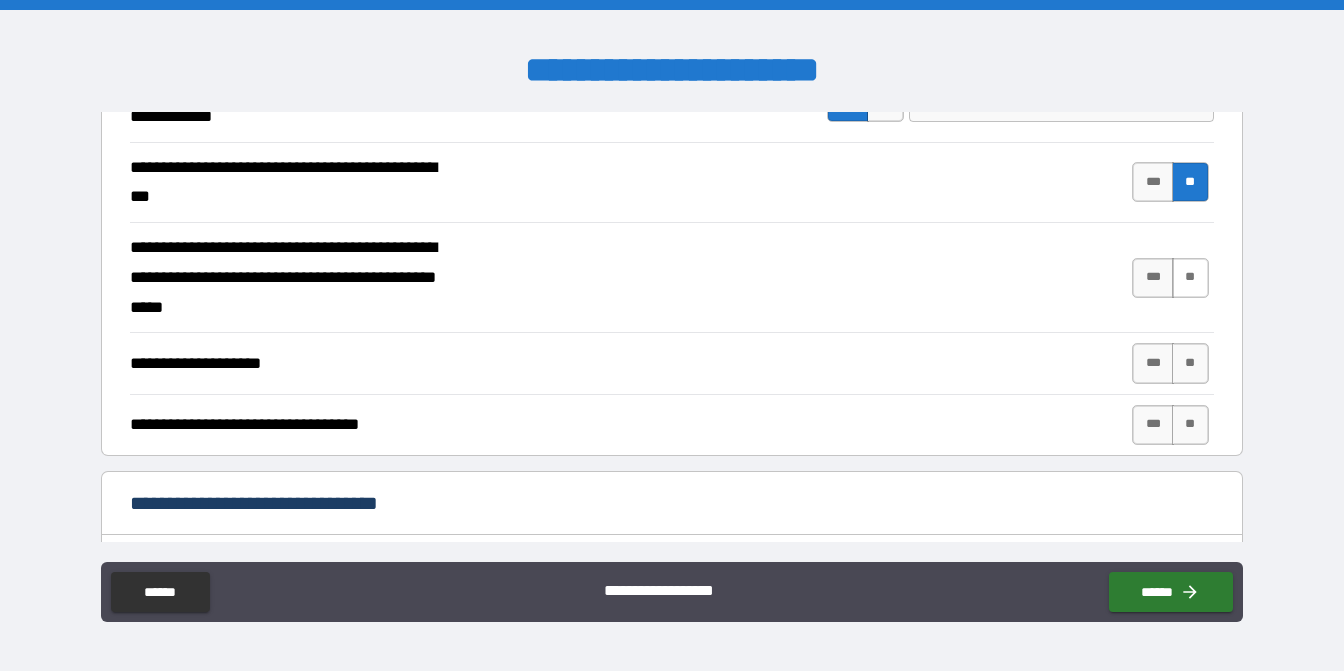 click on "**" at bounding box center [1190, 278] 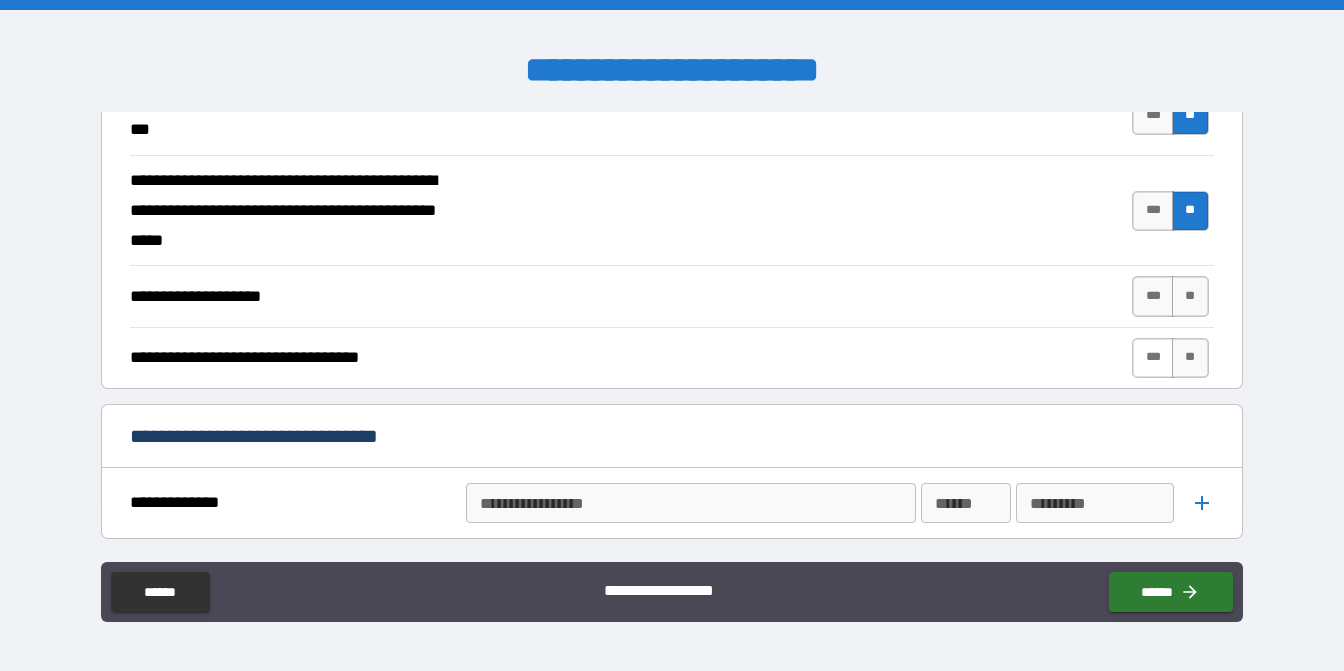 scroll, scrollTop: 700, scrollLeft: 0, axis: vertical 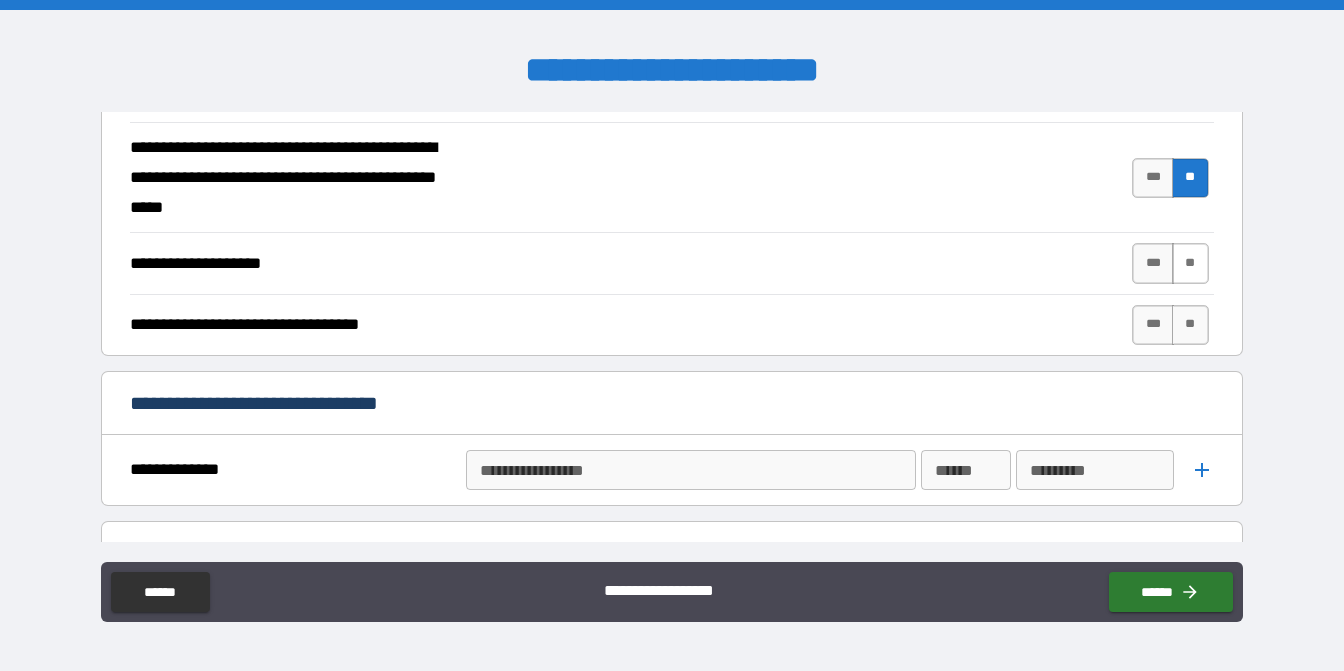 click on "**" at bounding box center [1190, 263] 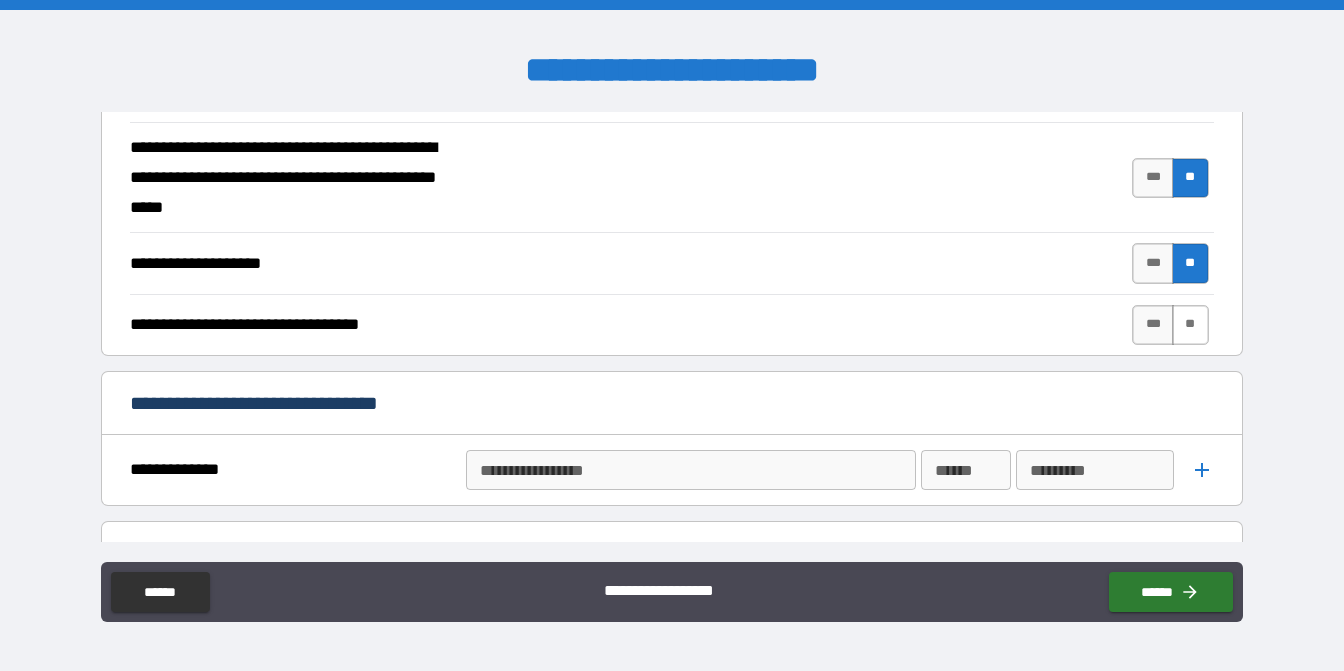 click on "**" at bounding box center [1190, 325] 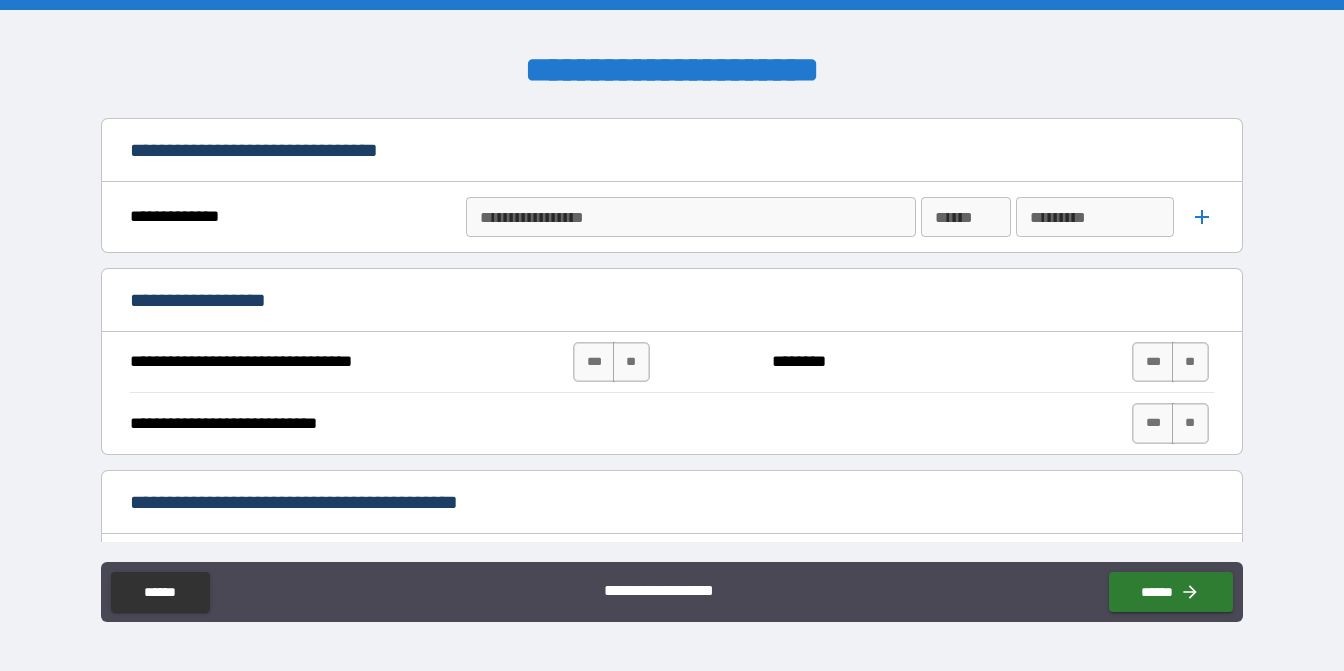 scroll, scrollTop: 1000, scrollLeft: 0, axis: vertical 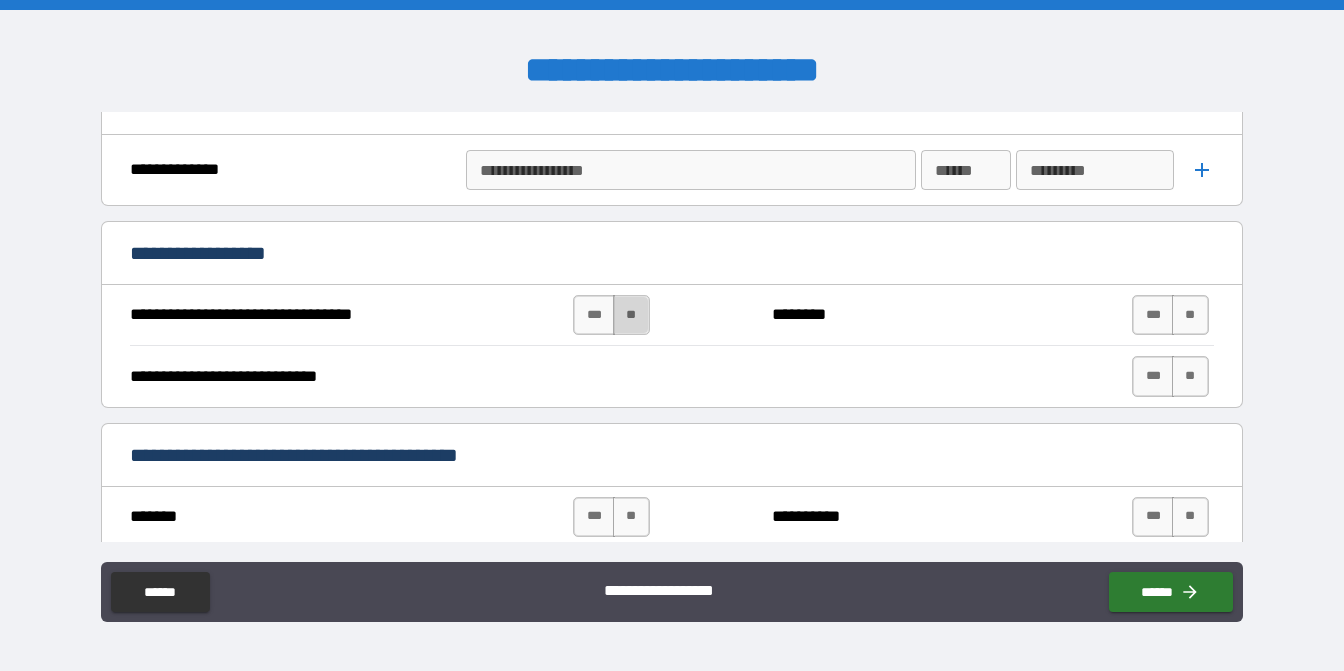 click on "**" at bounding box center [631, 315] 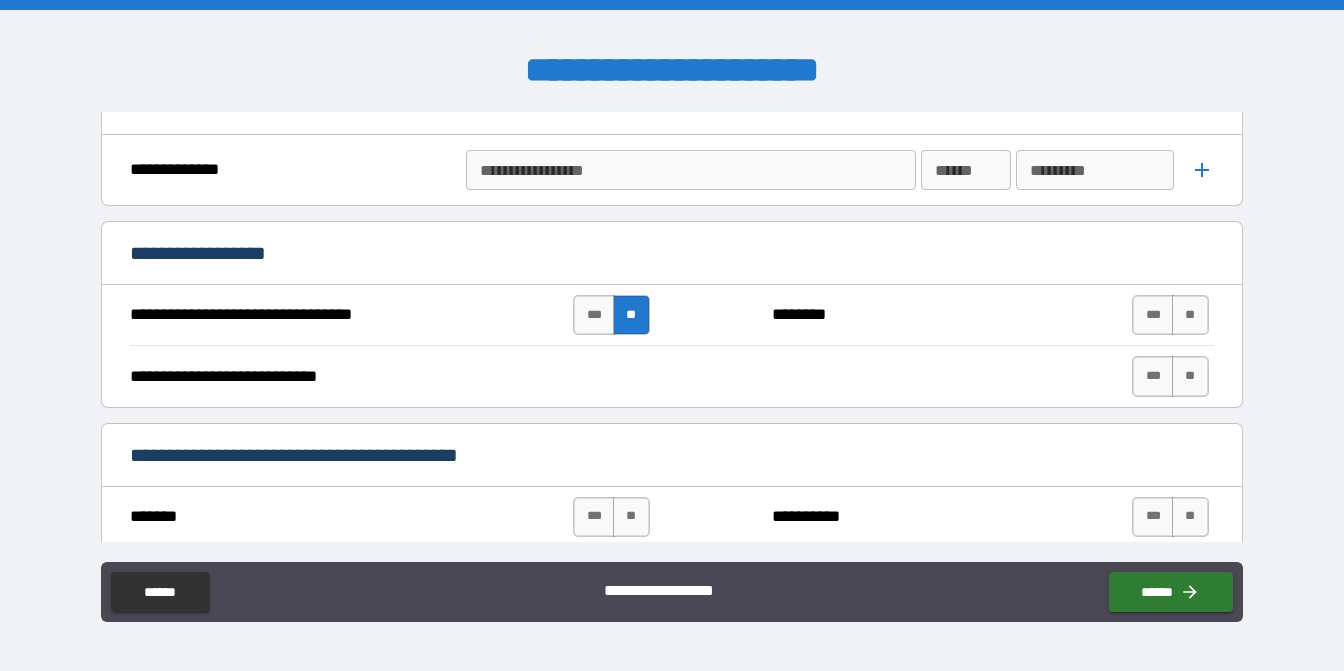 scroll, scrollTop: 1100, scrollLeft: 0, axis: vertical 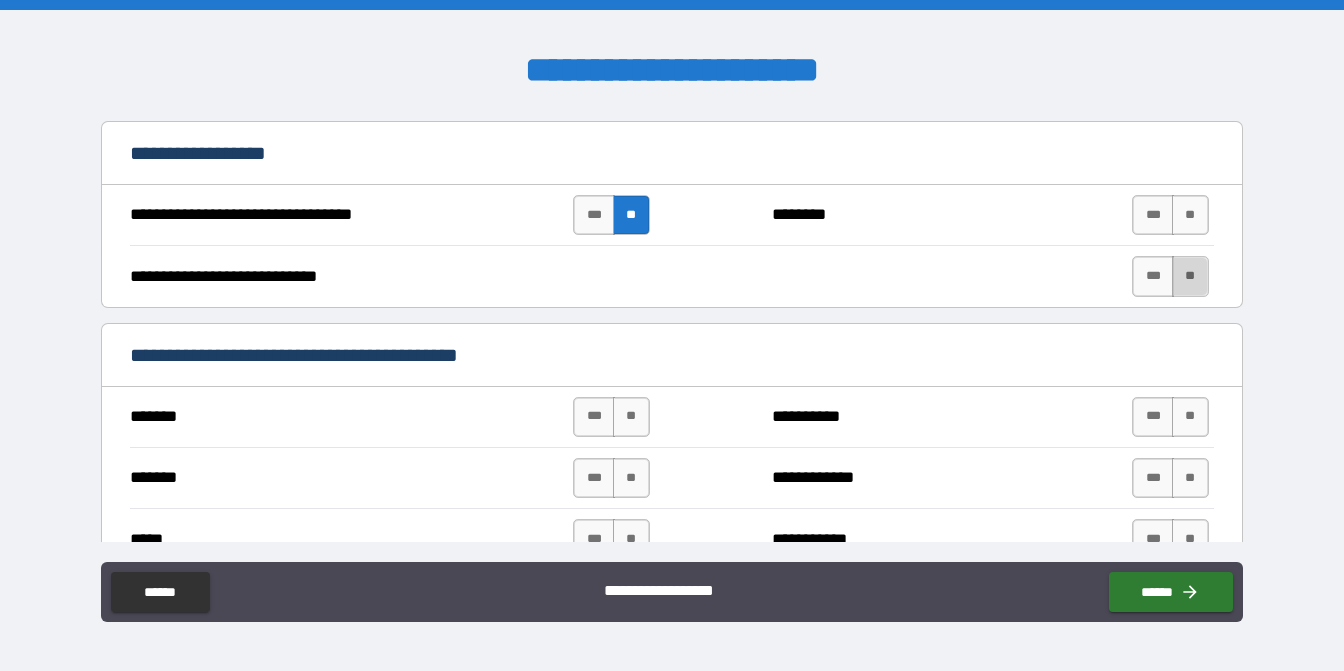 click on "**" at bounding box center (1190, 276) 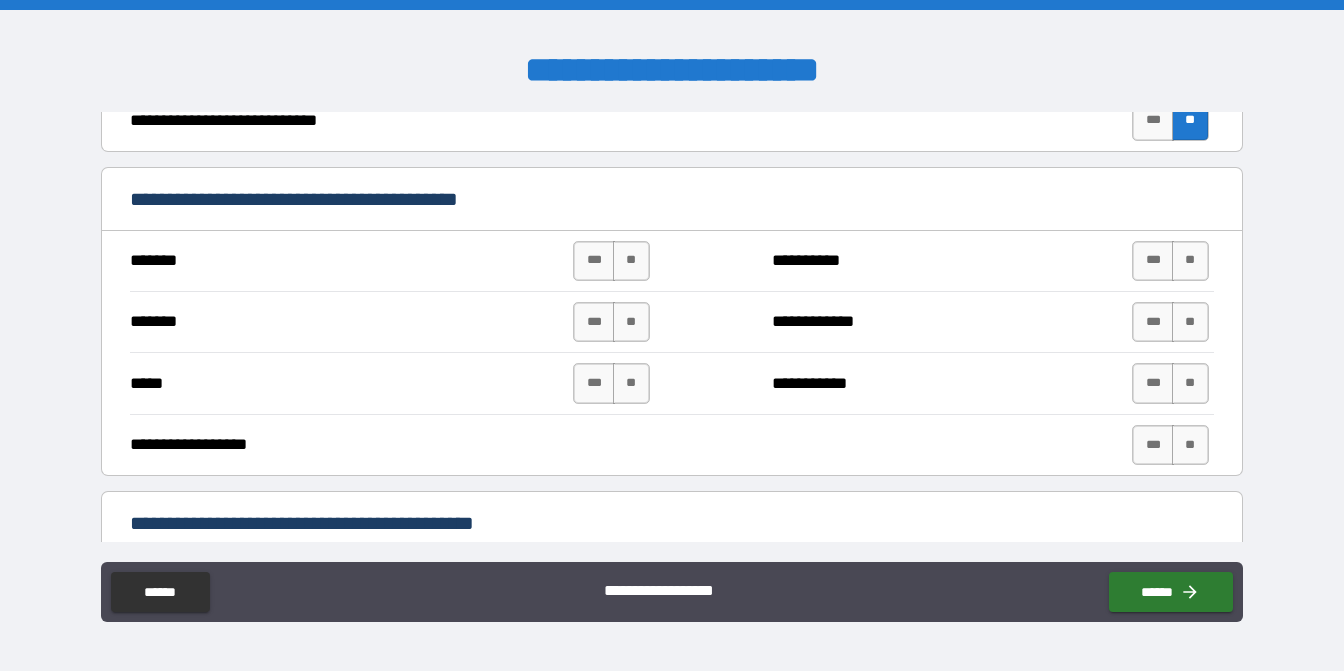 scroll, scrollTop: 1300, scrollLeft: 0, axis: vertical 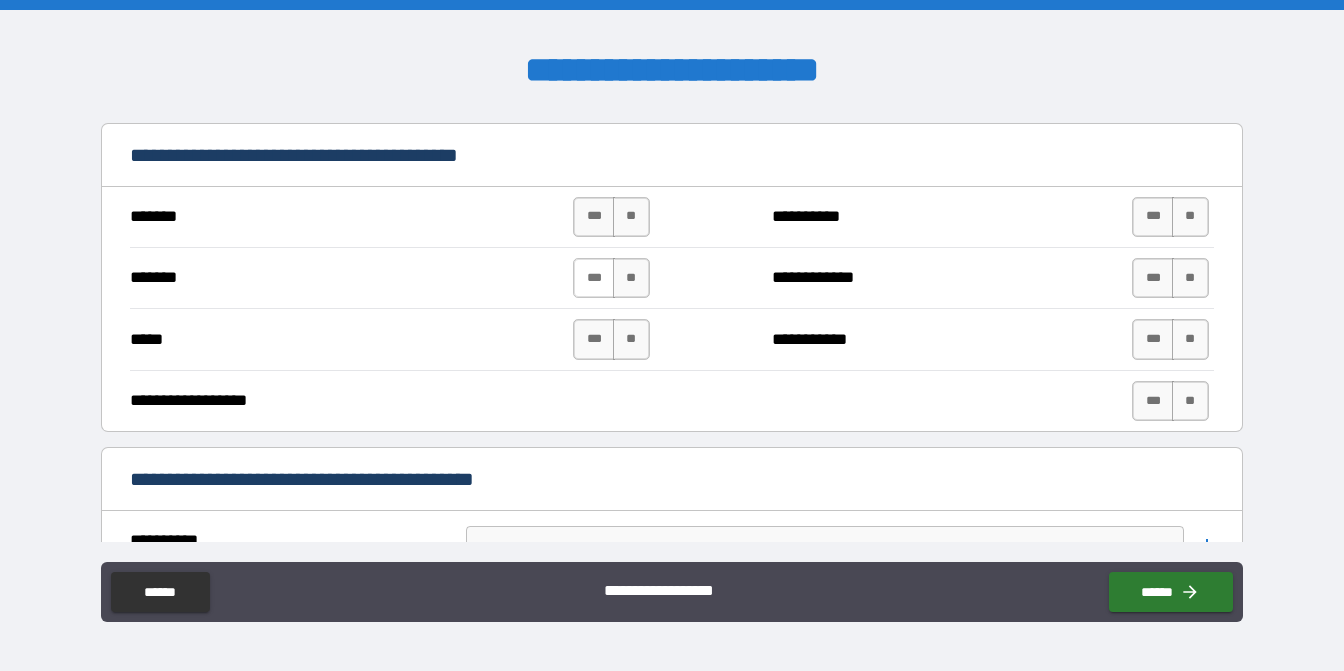 click on "***" at bounding box center (594, 278) 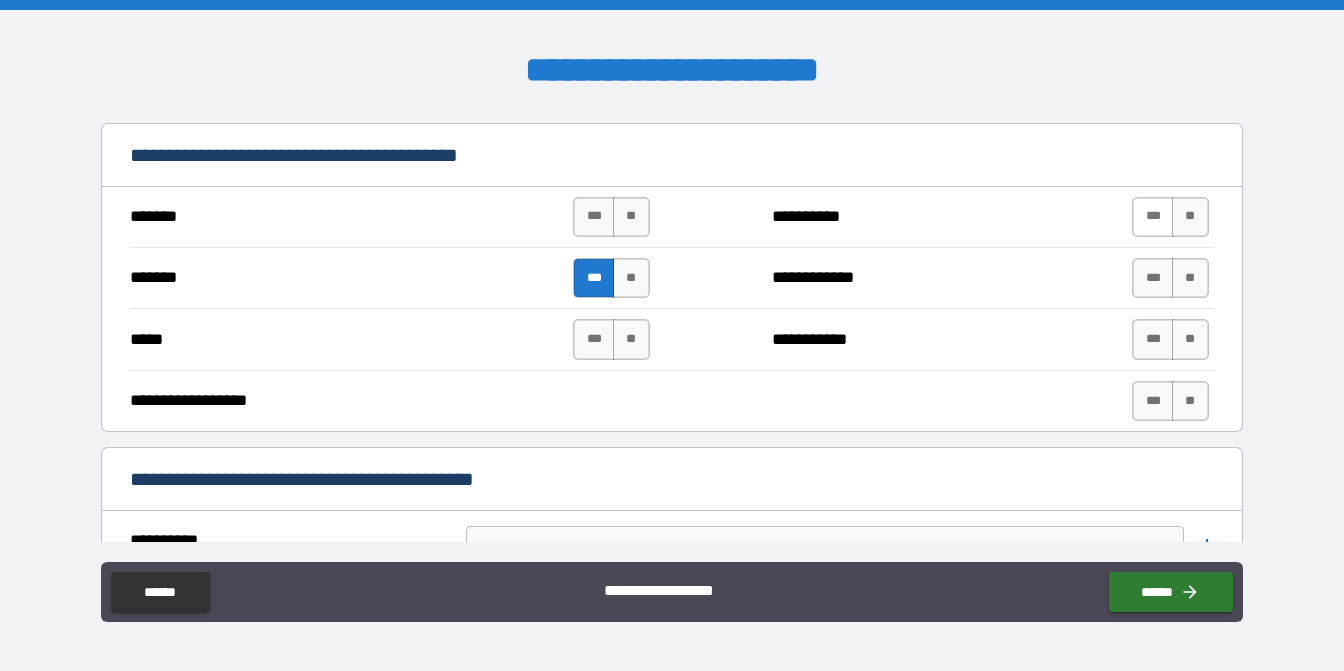 click on "***" at bounding box center (1153, 217) 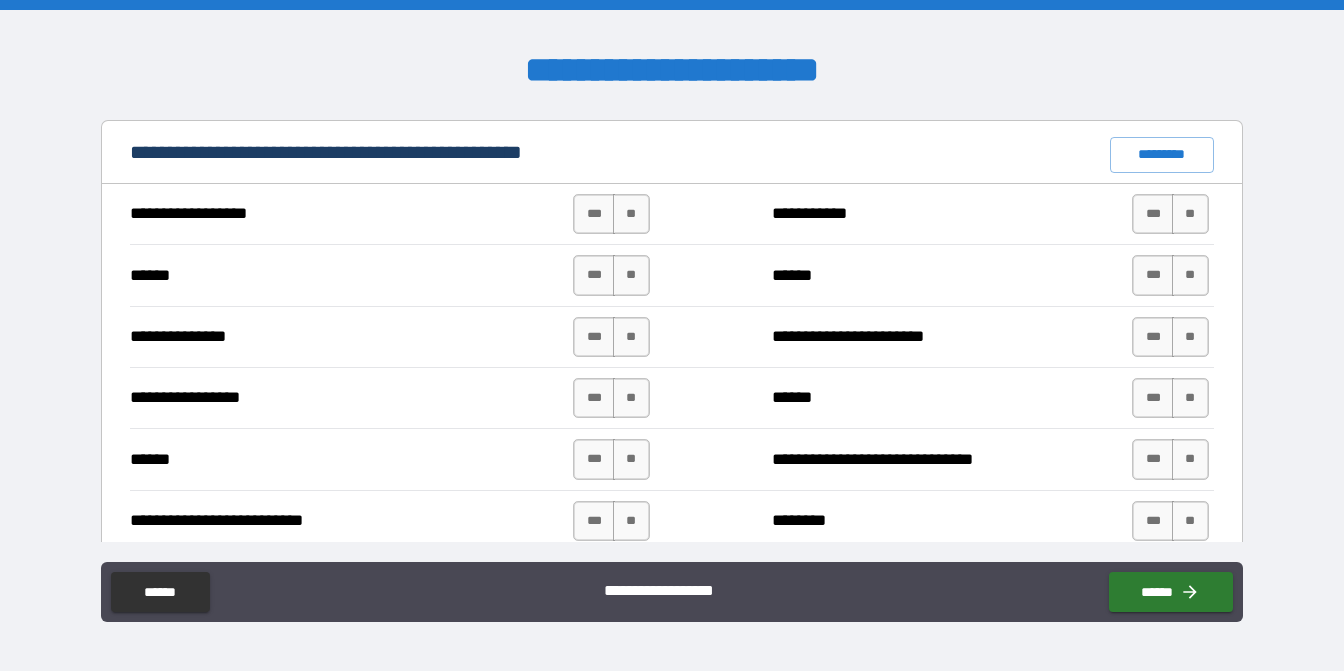 scroll, scrollTop: 1800, scrollLeft: 0, axis: vertical 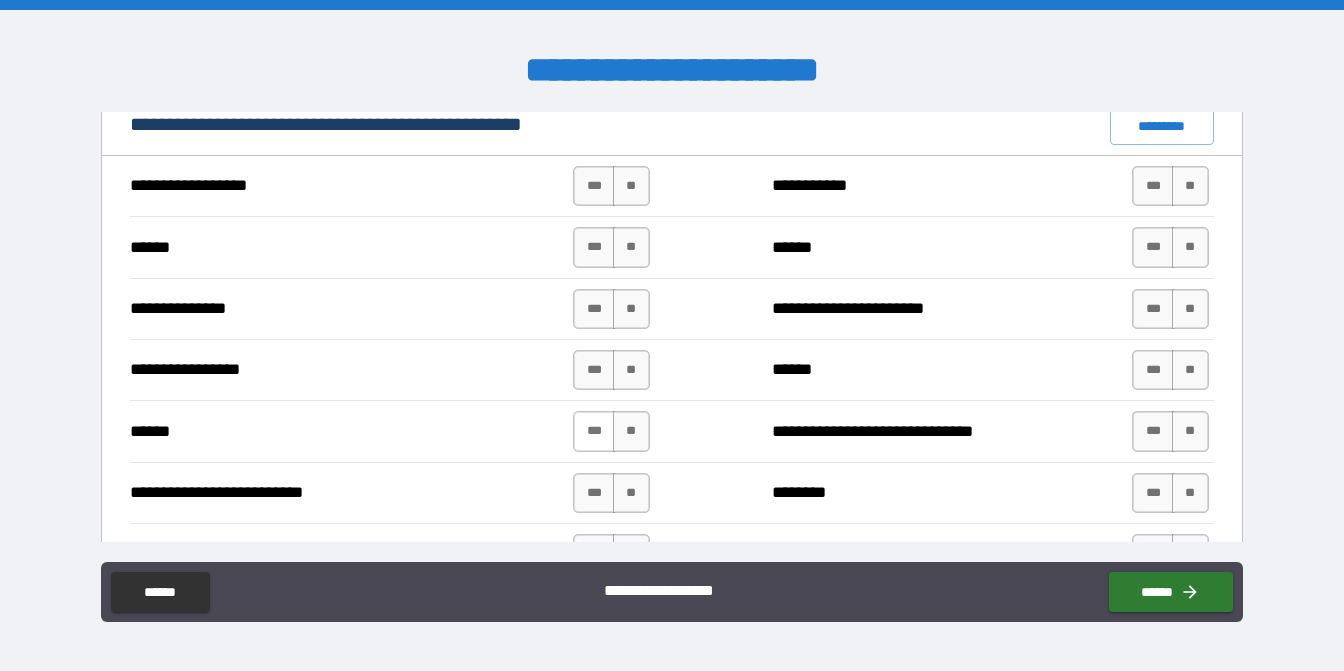 click on "***" at bounding box center [594, 431] 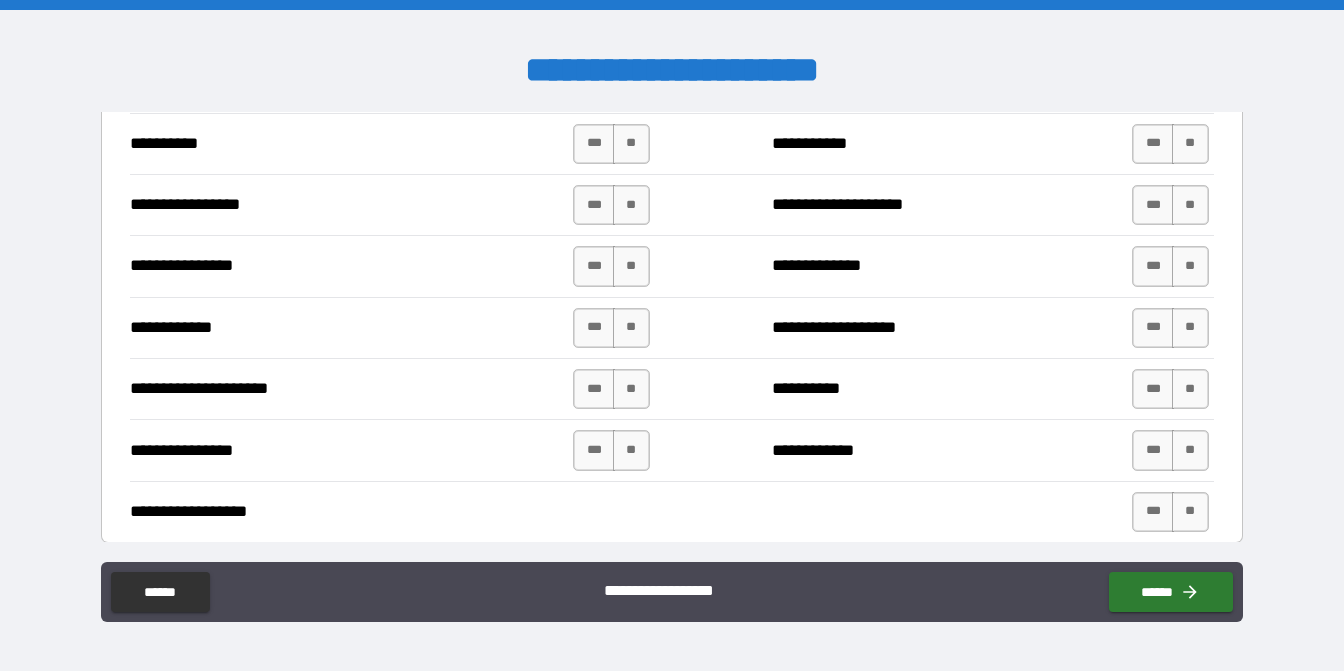 scroll, scrollTop: 2500, scrollLeft: 0, axis: vertical 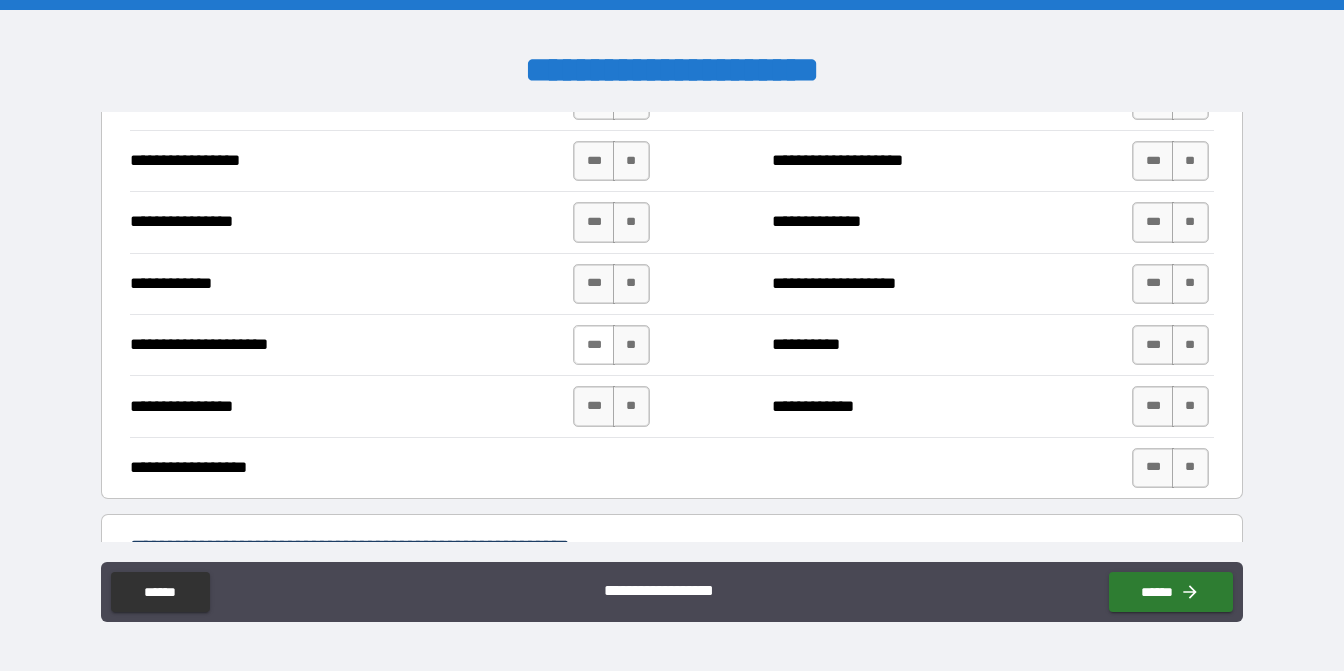 click on "***" at bounding box center (594, 345) 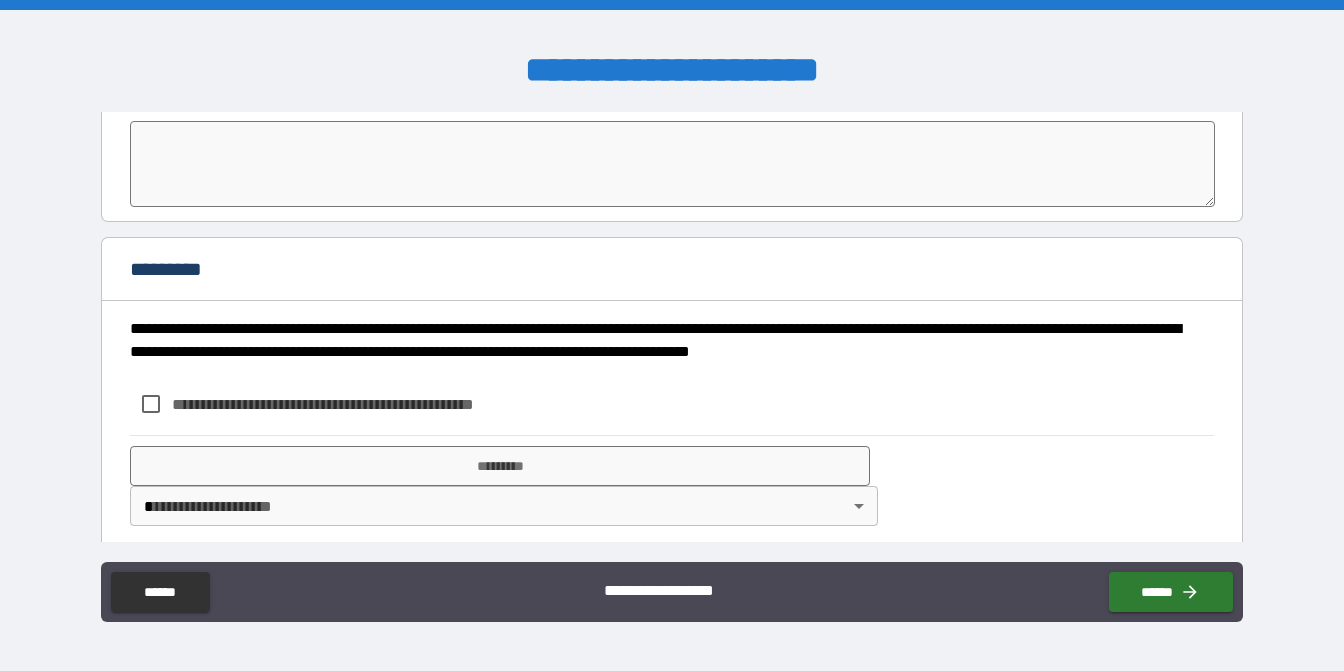 scroll, scrollTop: 3116, scrollLeft: 0, axis: vertical 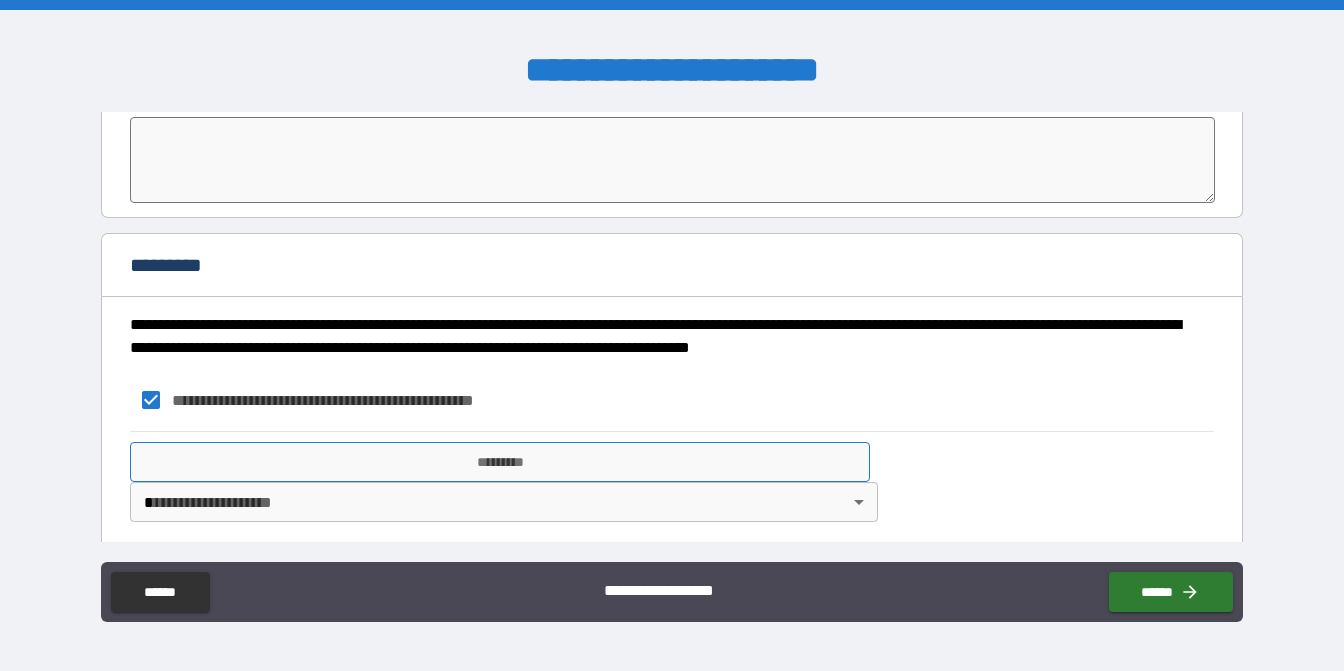 click on "*********" at bounding box center [499, 462] 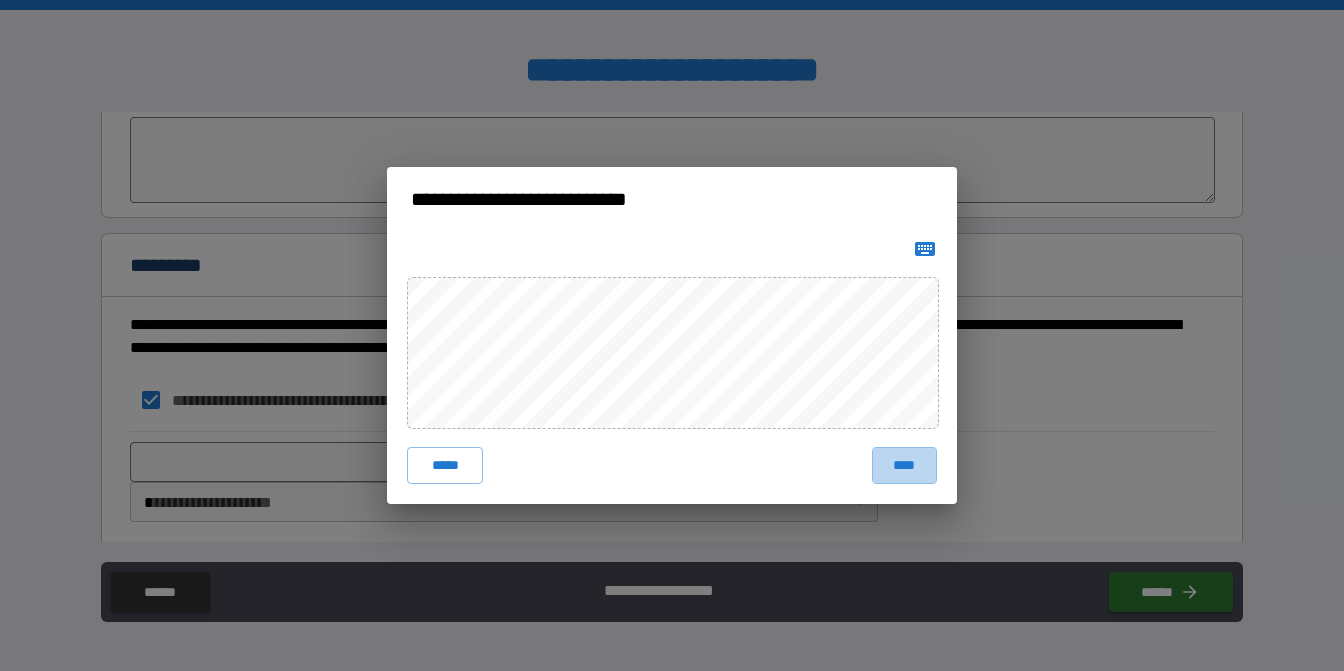 click on "****" at bounding box center (904, 465) 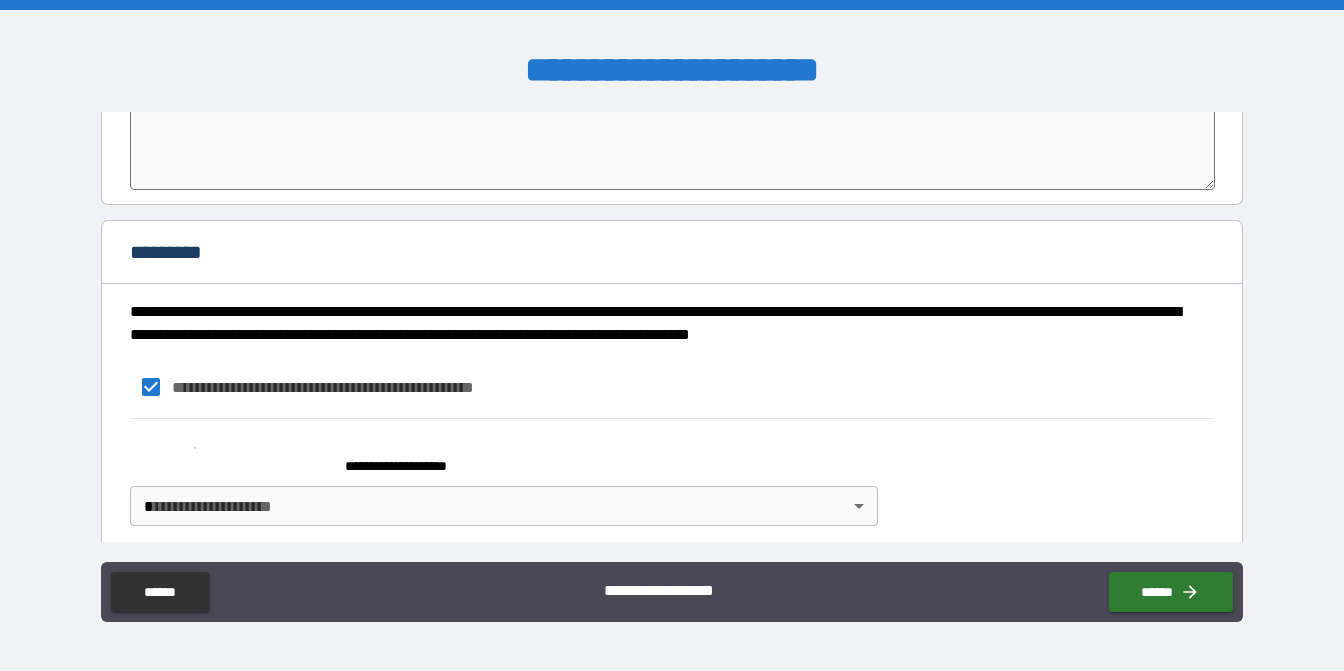 scroll, scrollTop: 3132, scrollLeft: 0, axis: vertical 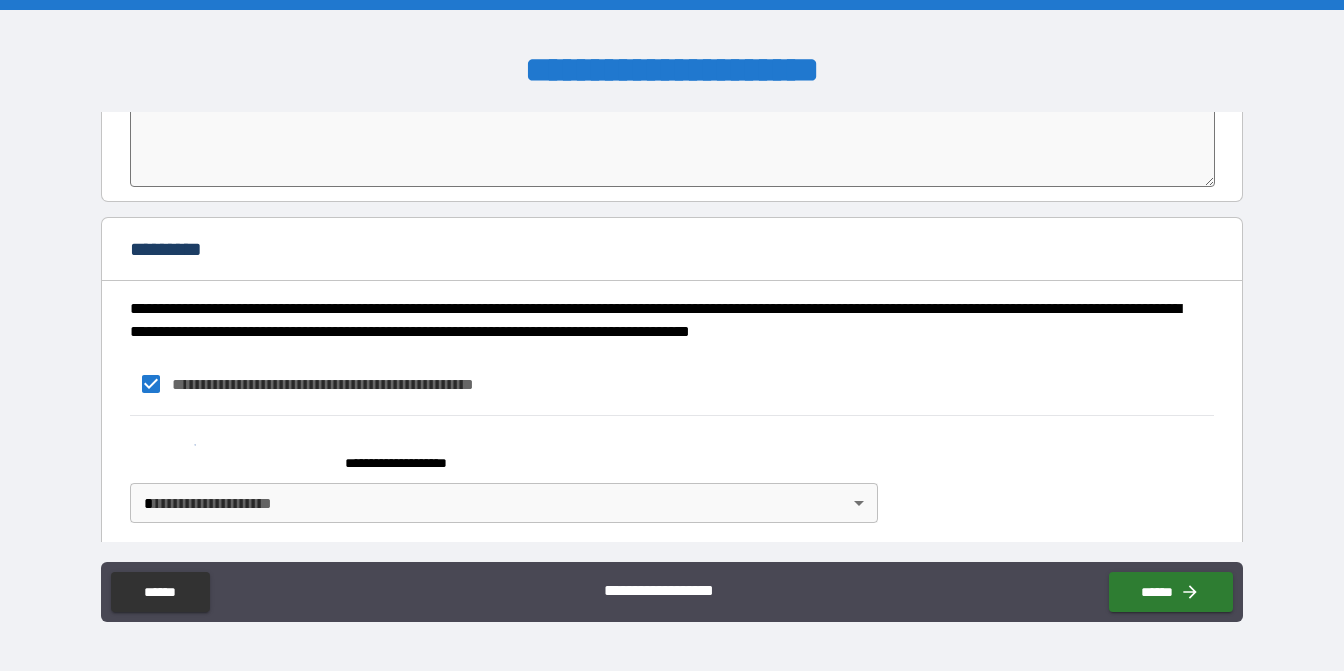 click on "[FIRST] [LAST] [MIDDLE] [LAST] [STREET_NAME] [STREET_TYPE] [CITY] [STATE] [ZIP_CODE] [COUNTRY] [APT_SUITE] [PO_BOX] [PHONE] [EMAIL] [CREDIT_CARD] [EXP_DATE] [CVV] [NAME_ON_CARD] [BILLING_ADDRESS] [BILLING_CITY] [BILLING_STATE] [BILLING_ZIP] [BILLING_COUNTRY] [DRIVER_LICENSE] [PASSPORT_NUMBER] [DATE_OF_BIRTH] [AGE] [SOCIAL_SECURITY_NUMBER]" at bounding box center (672, 335) 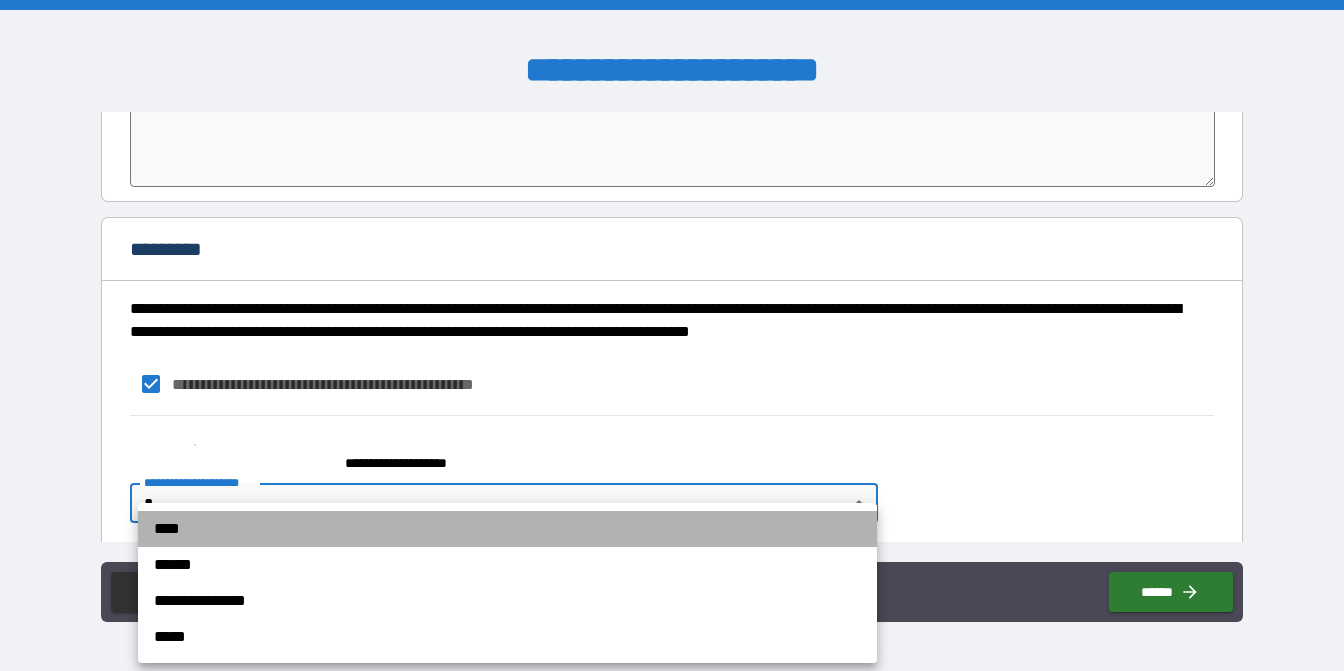 drag, startPoint x: 192, startPoint y: 523, endPoint x: 204, endPoint y: 519, distance: 12.649111 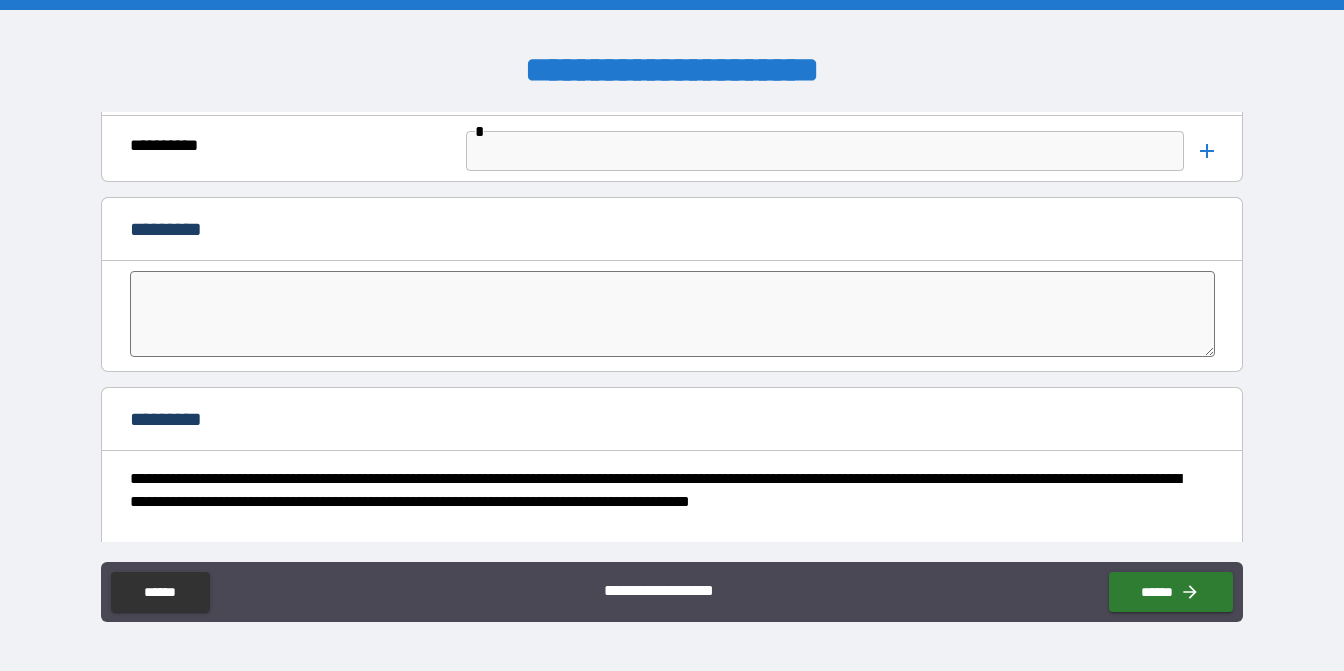 scroll, scrollTop: 3132, scrollLeft: 0, axis: vertical 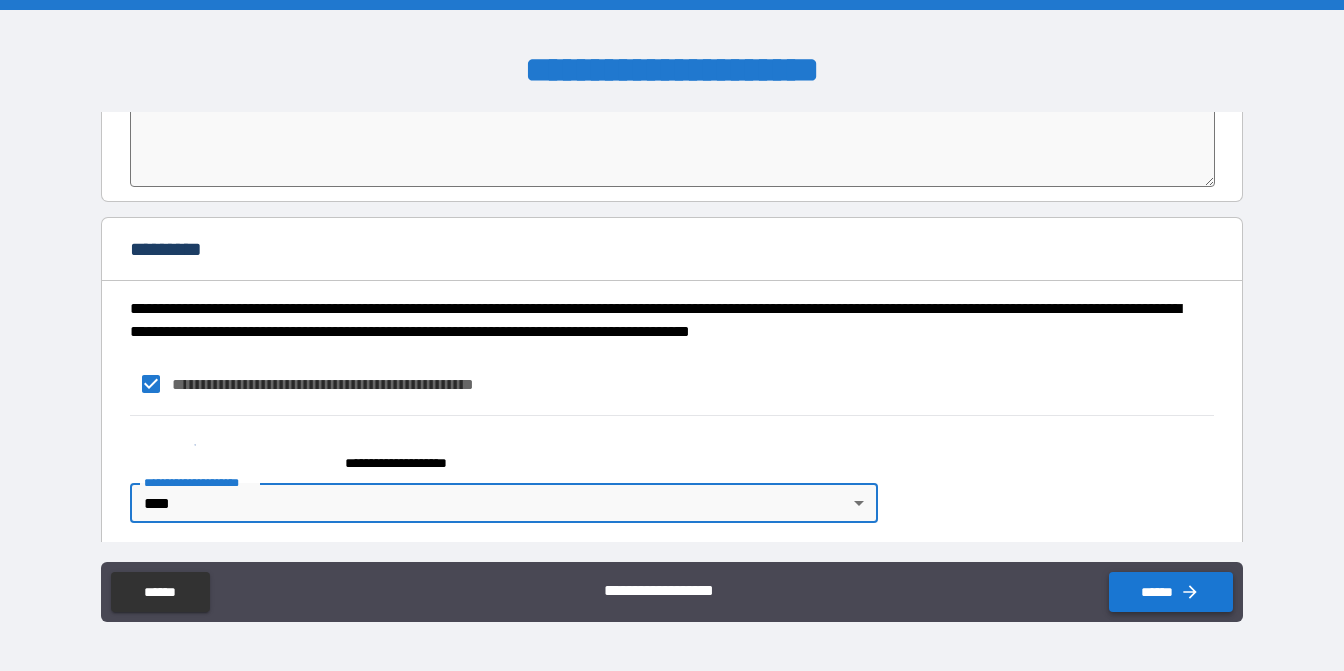 click on "******" at bounding box center [1171, 592] 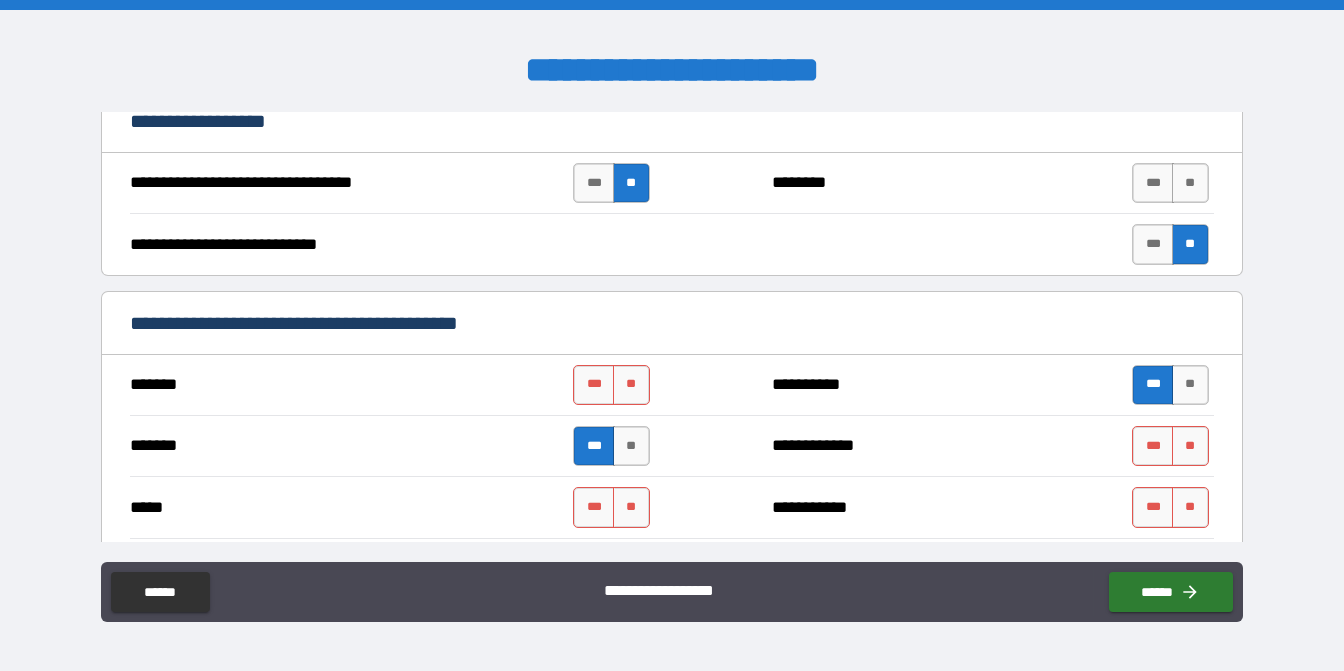 scroll, scrollTop: 1232, scrollLeft: 0, axis: vertical 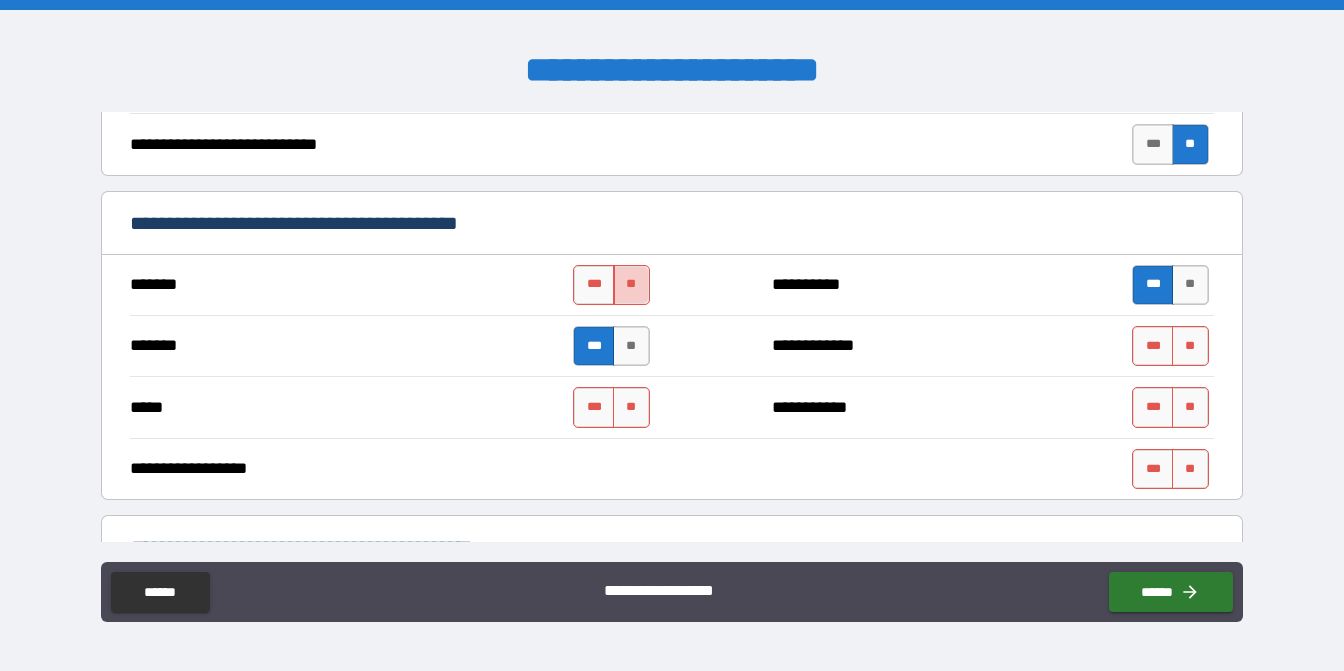click on "**" at bounding box center [631, 285] 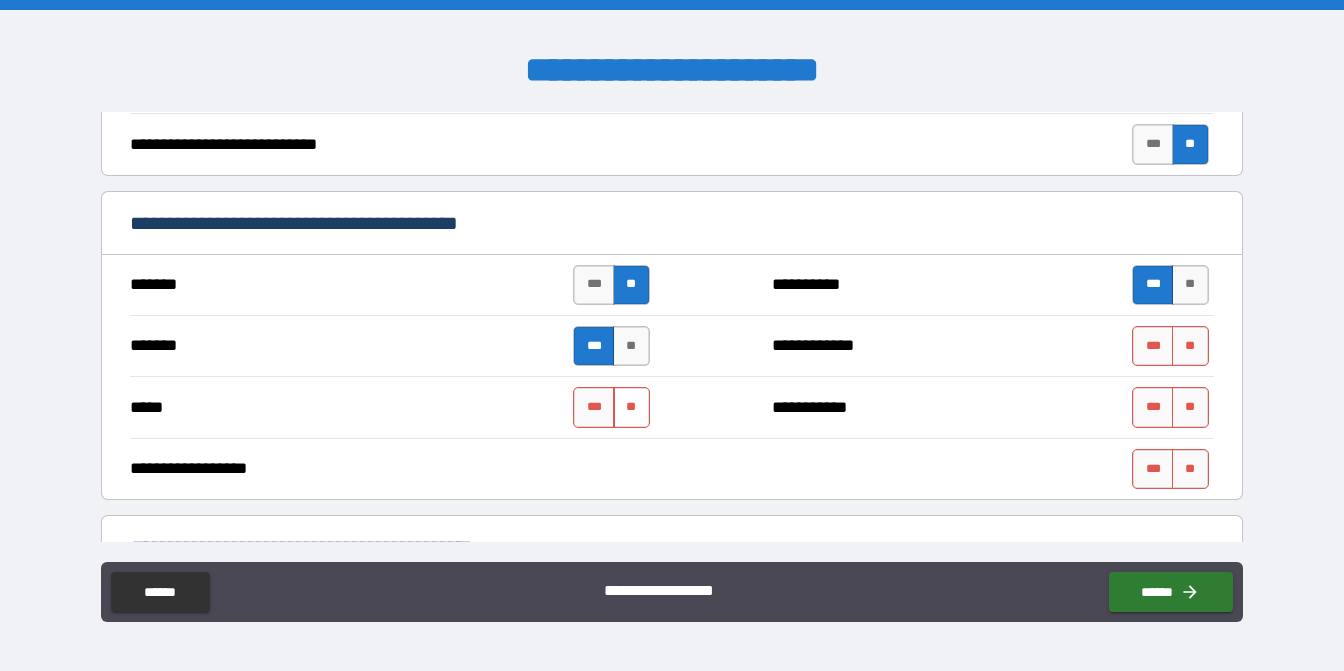 click on "**" at bounding box center [631, 407] 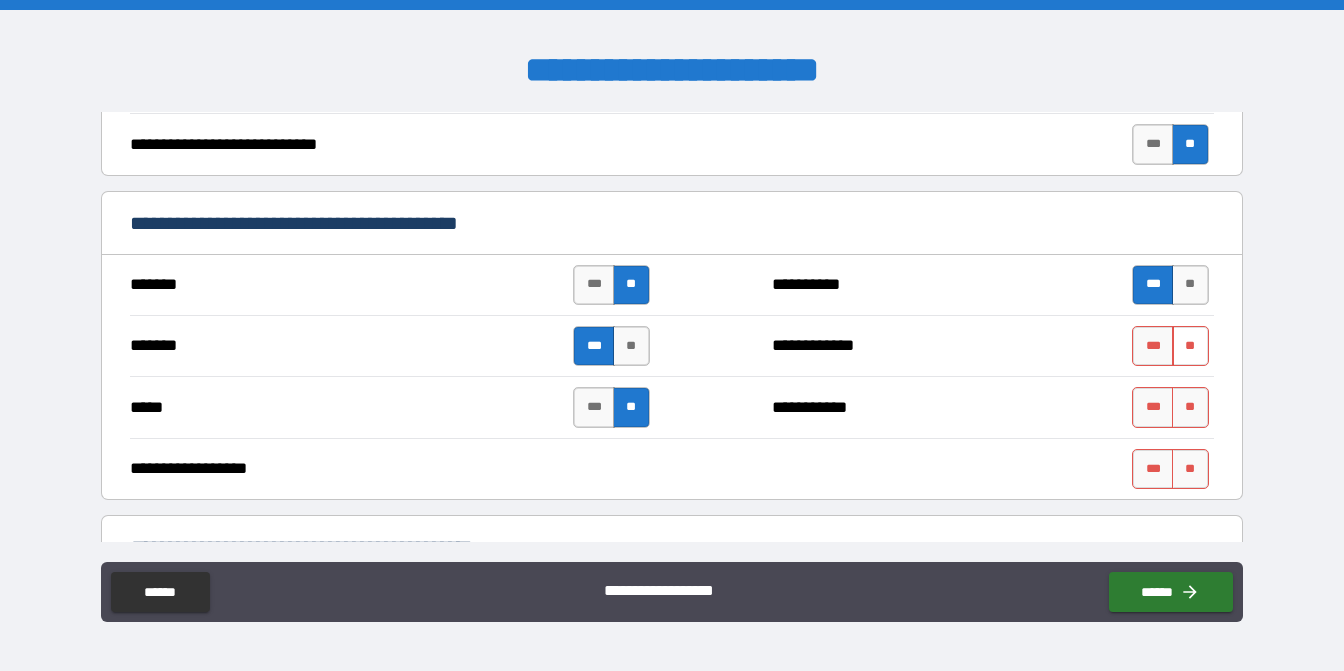 click on "**" at bounding box center [1190, 346] 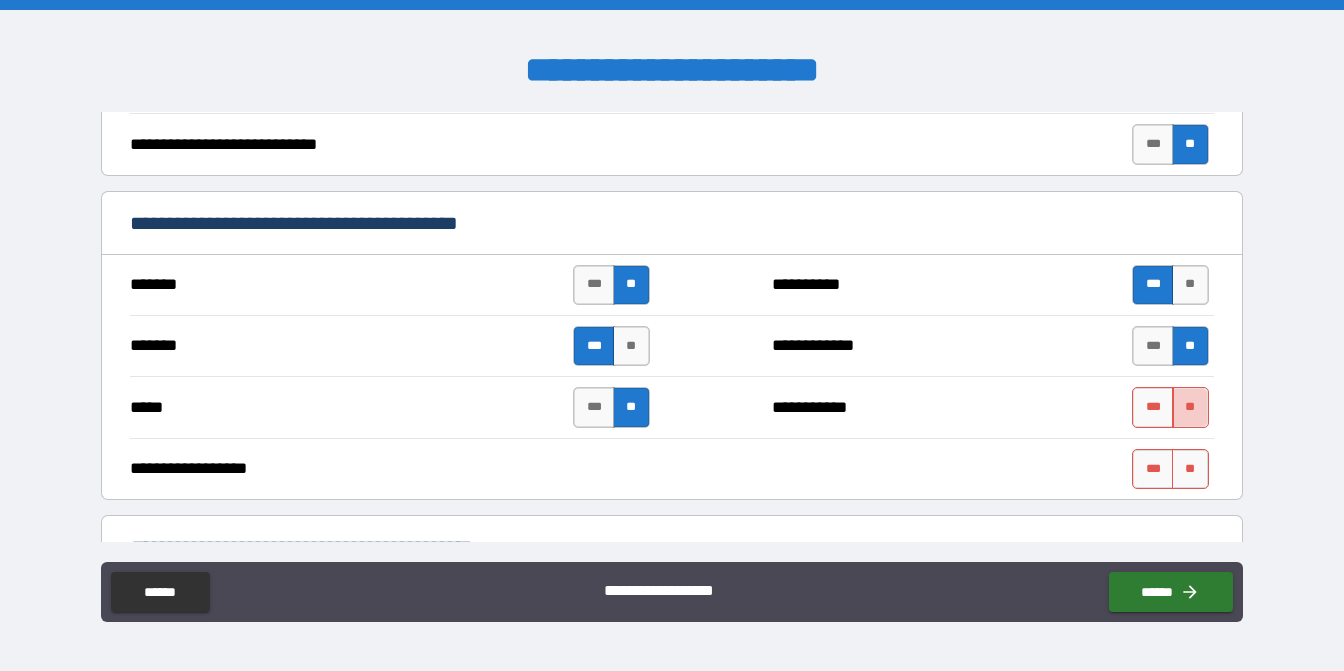 click on "**" at bounding box center [1190, 407] 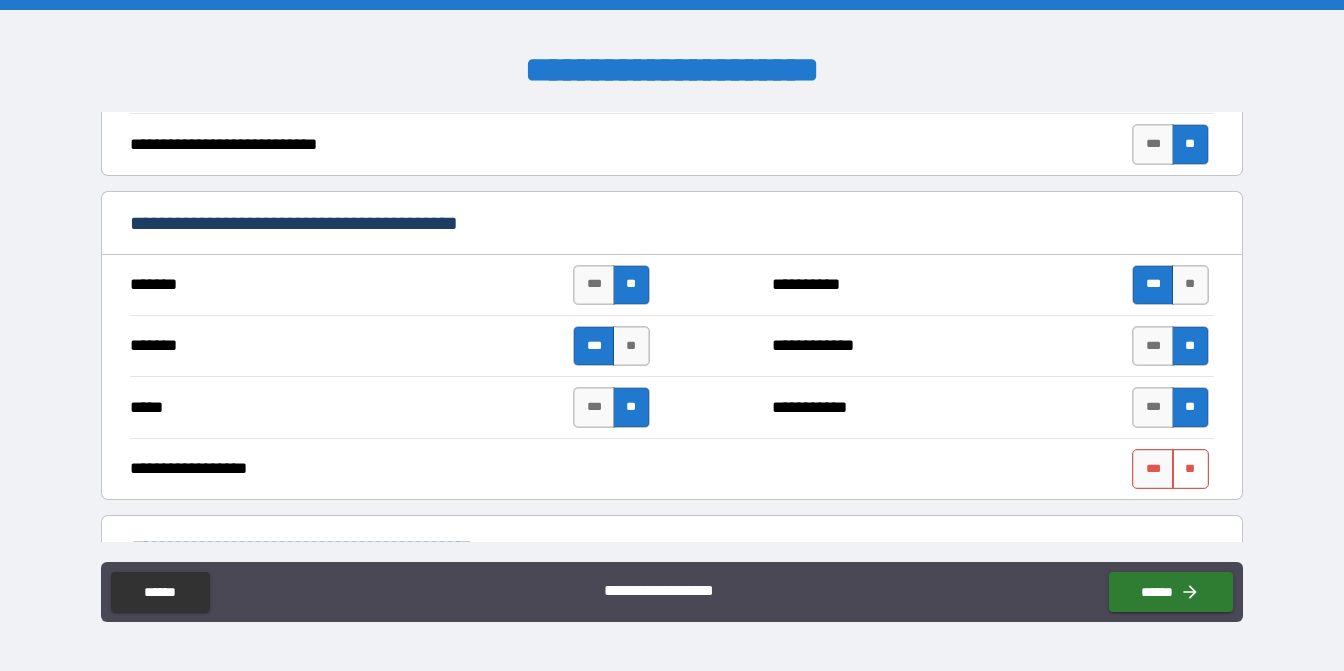click on "**" at bounding box center (1190, 469) 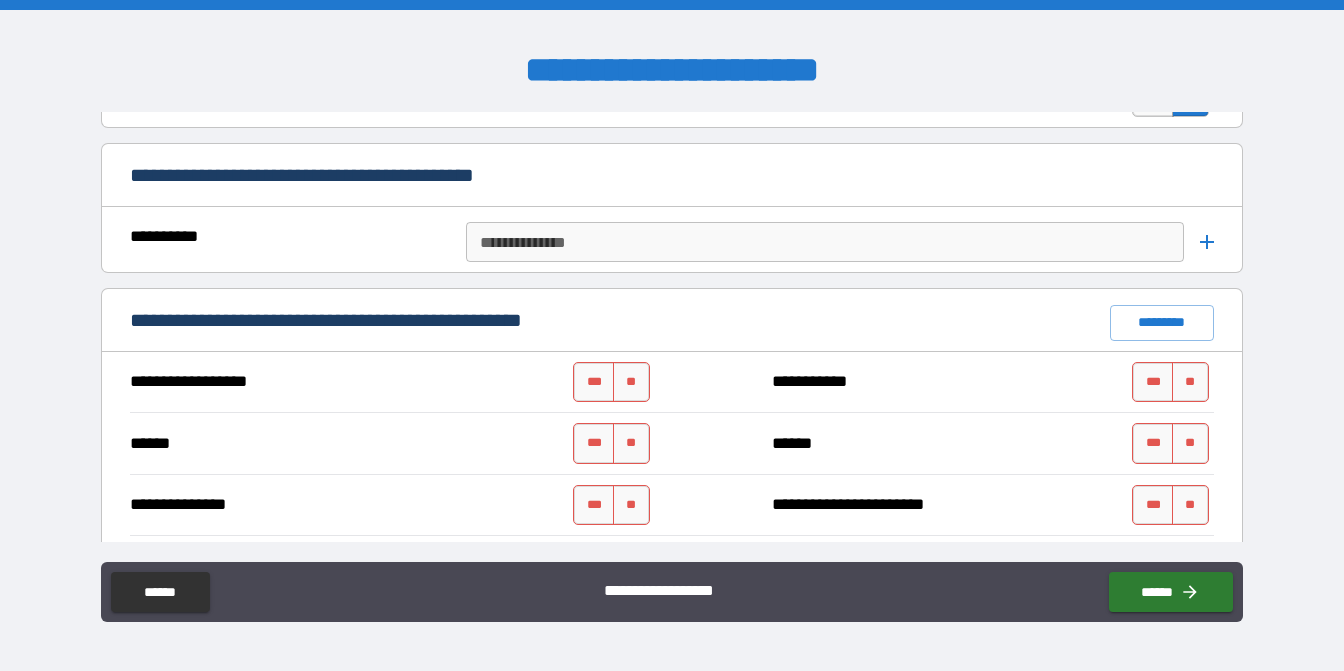 scroll, scrollTop: 1632, scrollLeft: 0, axis: vertical 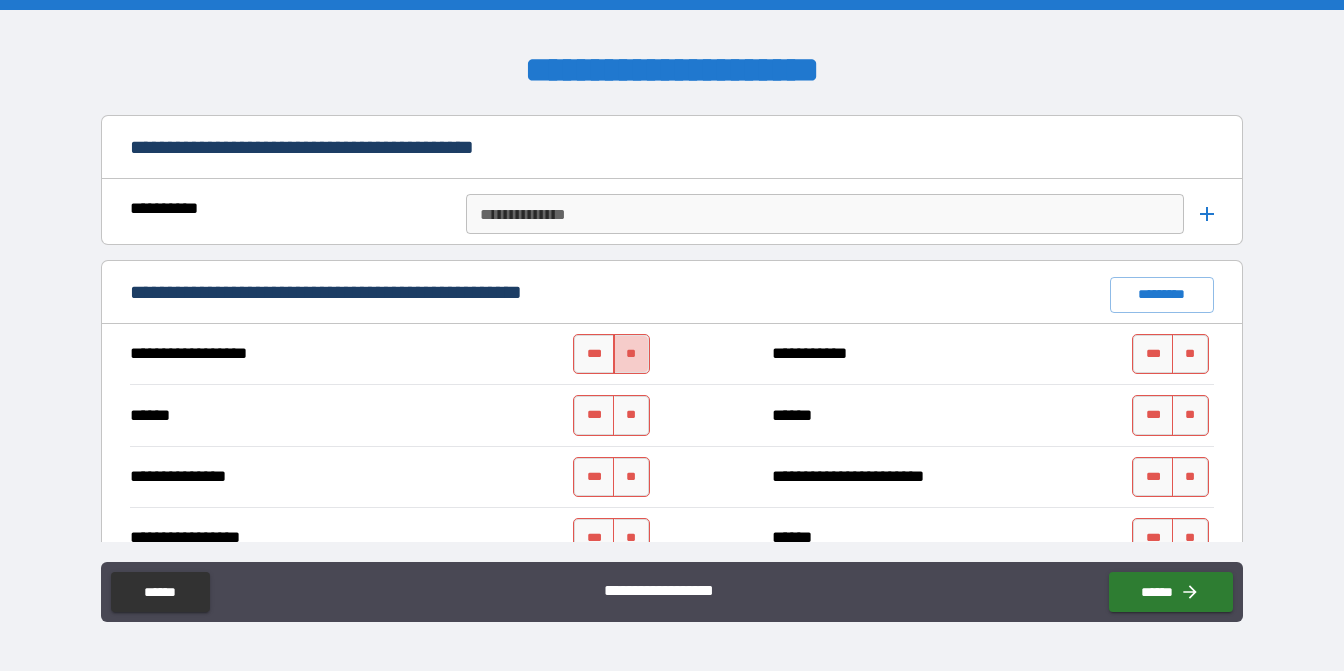 click on "**" at bounding box center (631, 354) 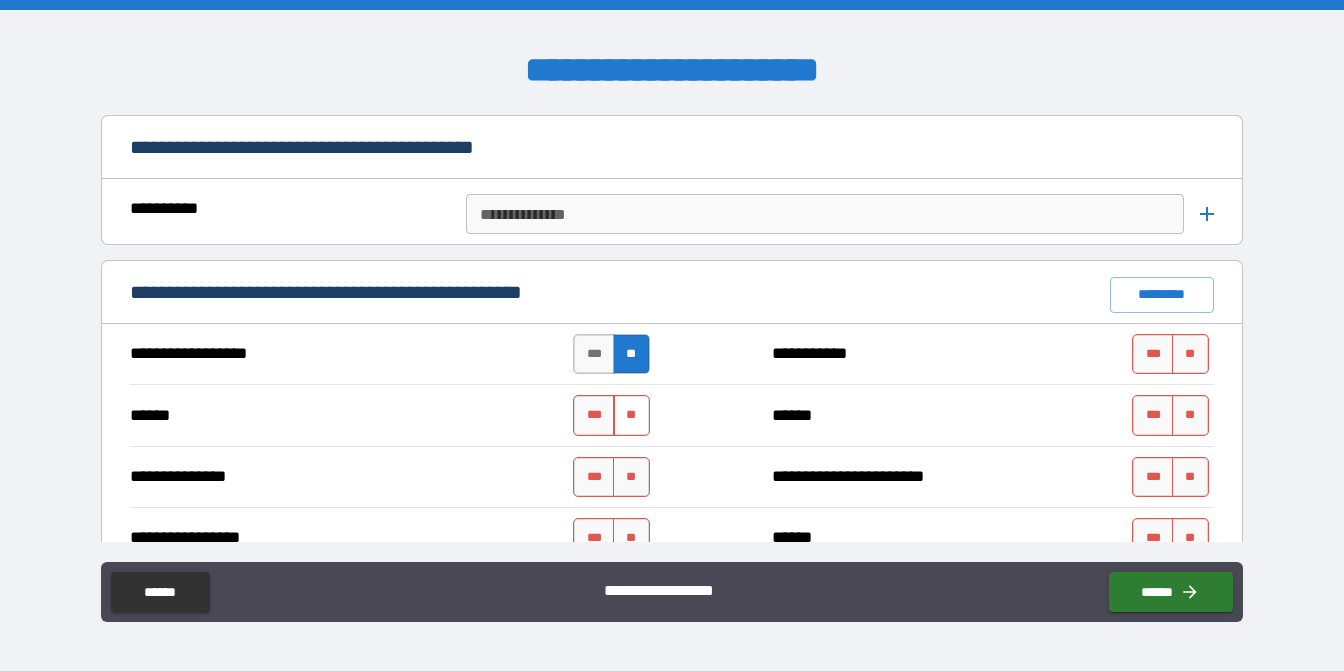 click on "**" at bounding box center [631, 415] 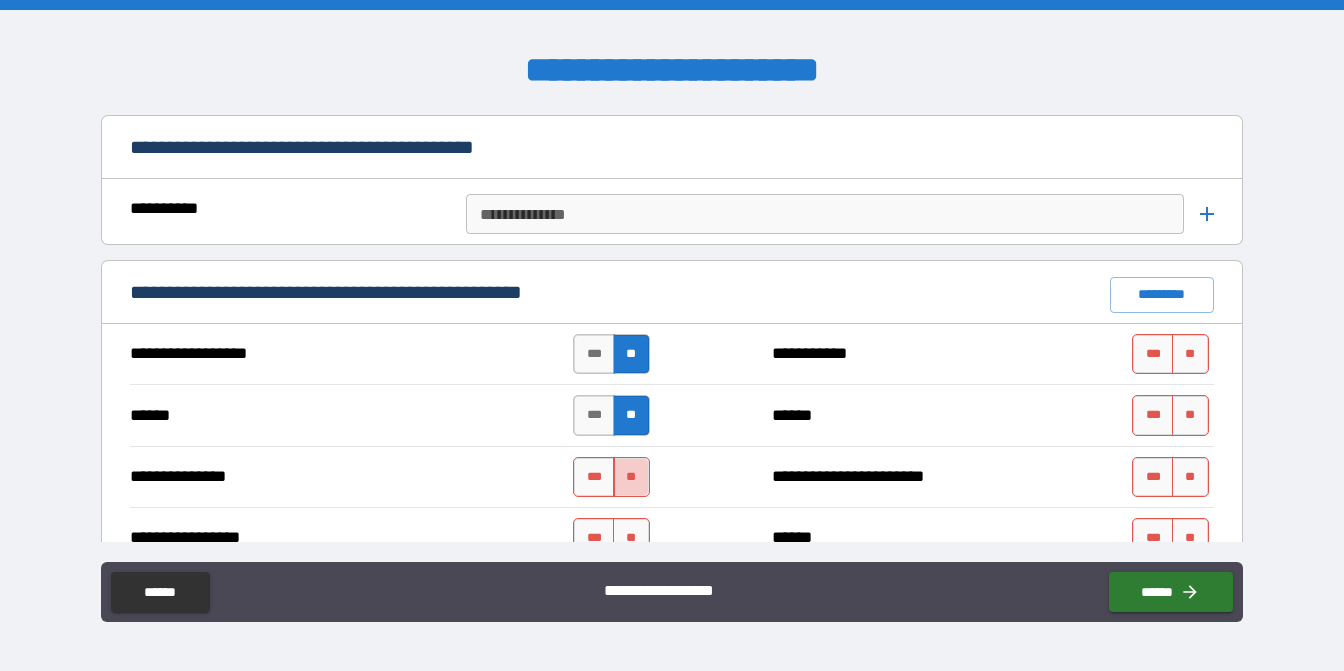 click on "**" at bounding box center (631, 477) 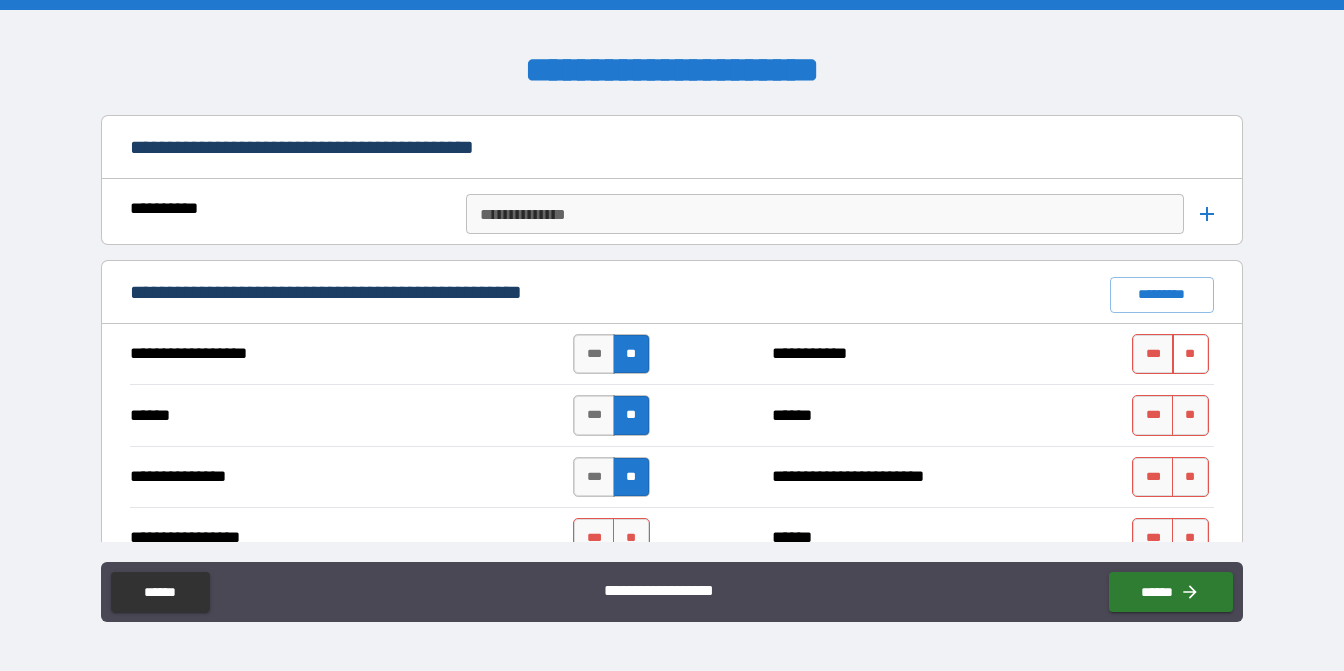 click on "**" at bounding box center (1190, 354) 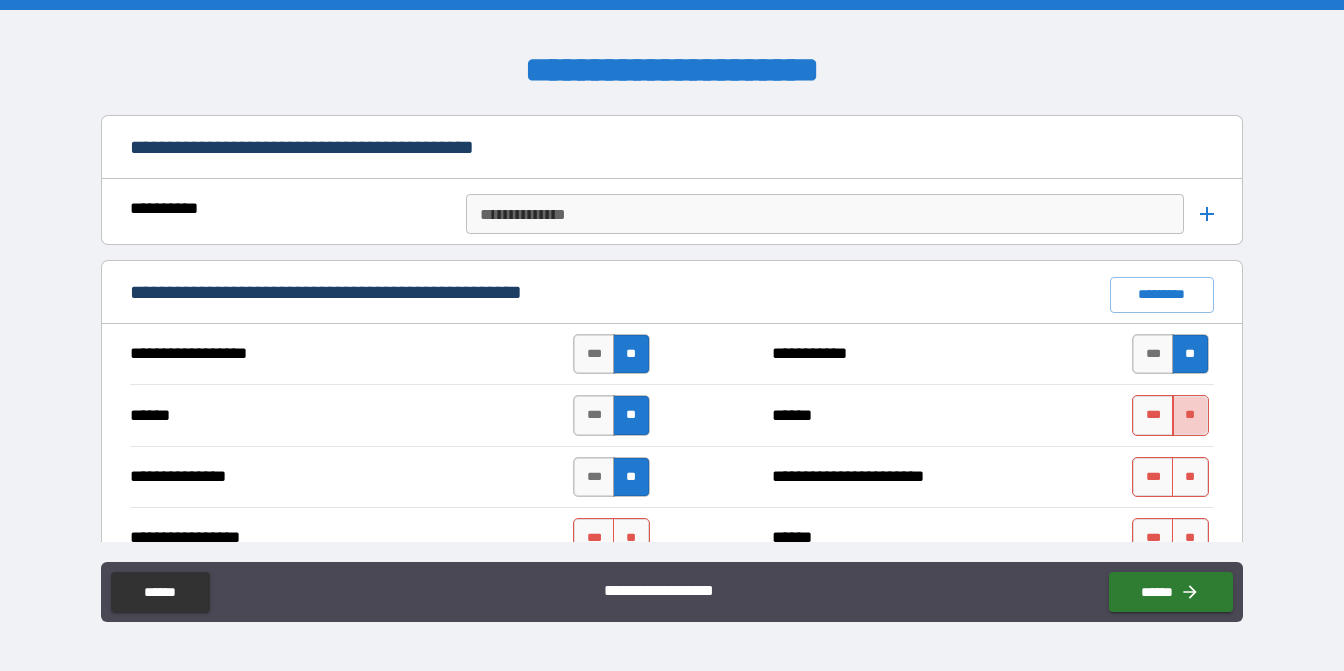 click on "**" at bounding box center (1190, 415) 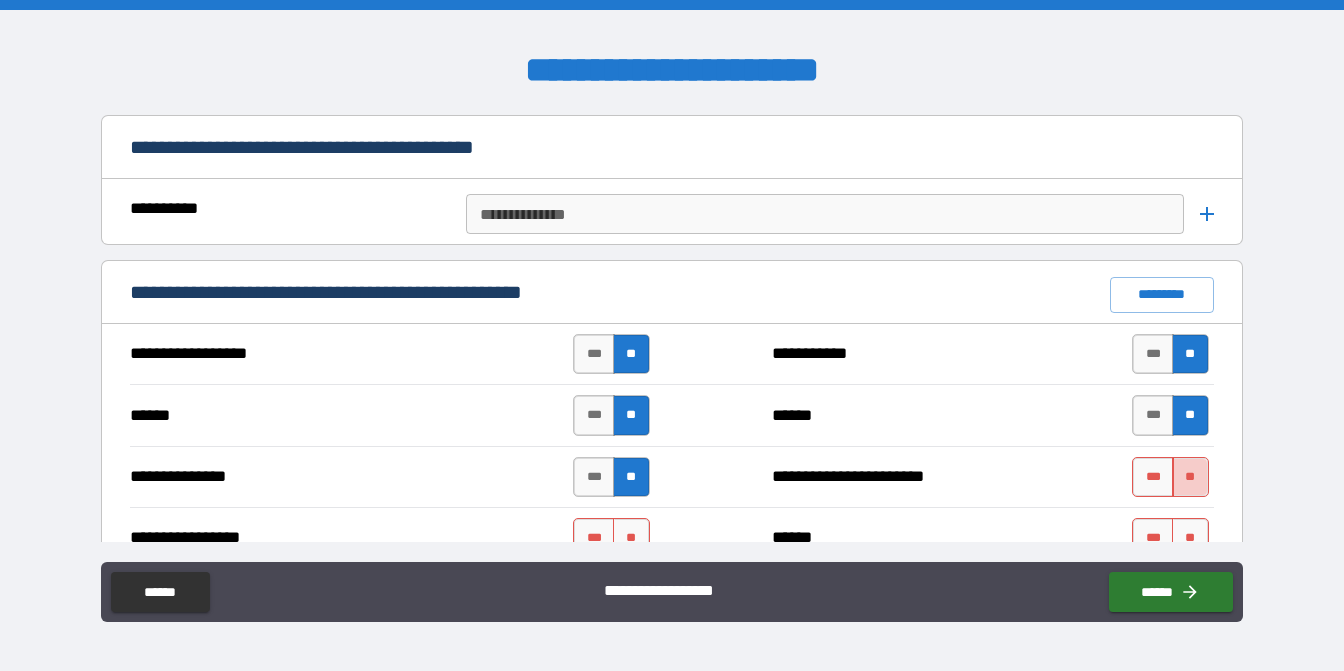 drag, startPoint x: 1176, startPoint y: 475, endPoint x: 1176, endPoint y: 461, distance: 14 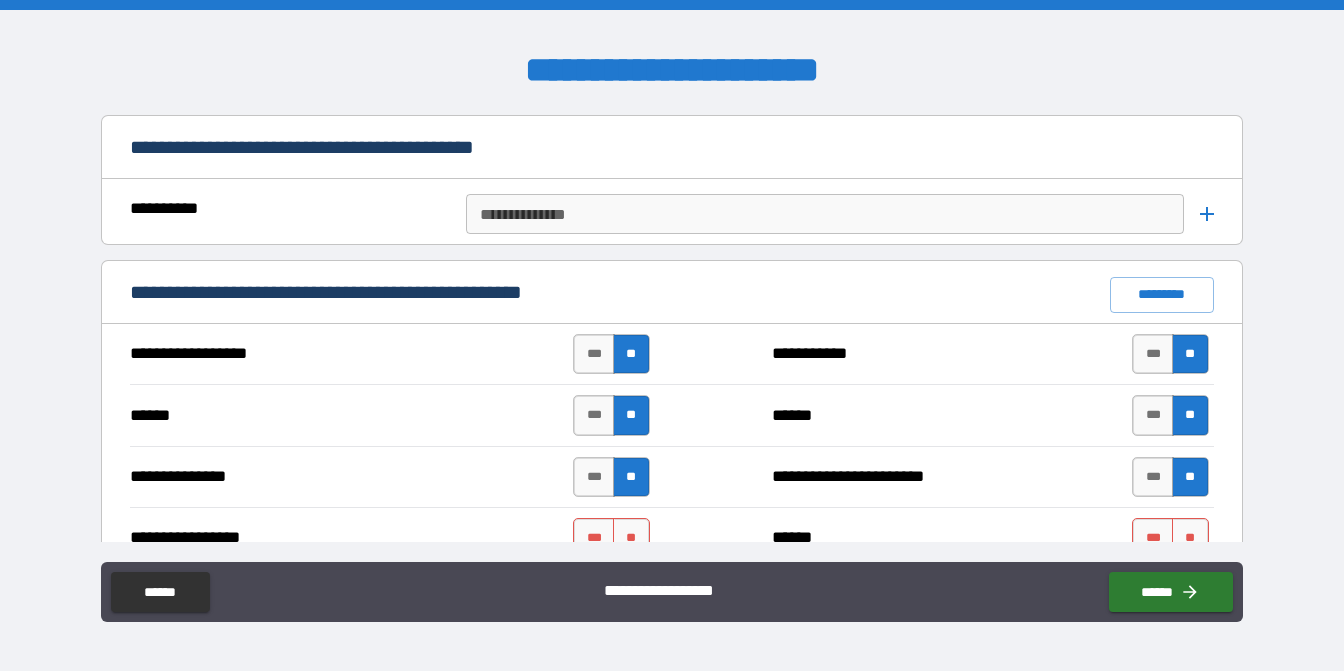 scroll, scrollTop: 1732, scrollLeft: 0, axis: vertical 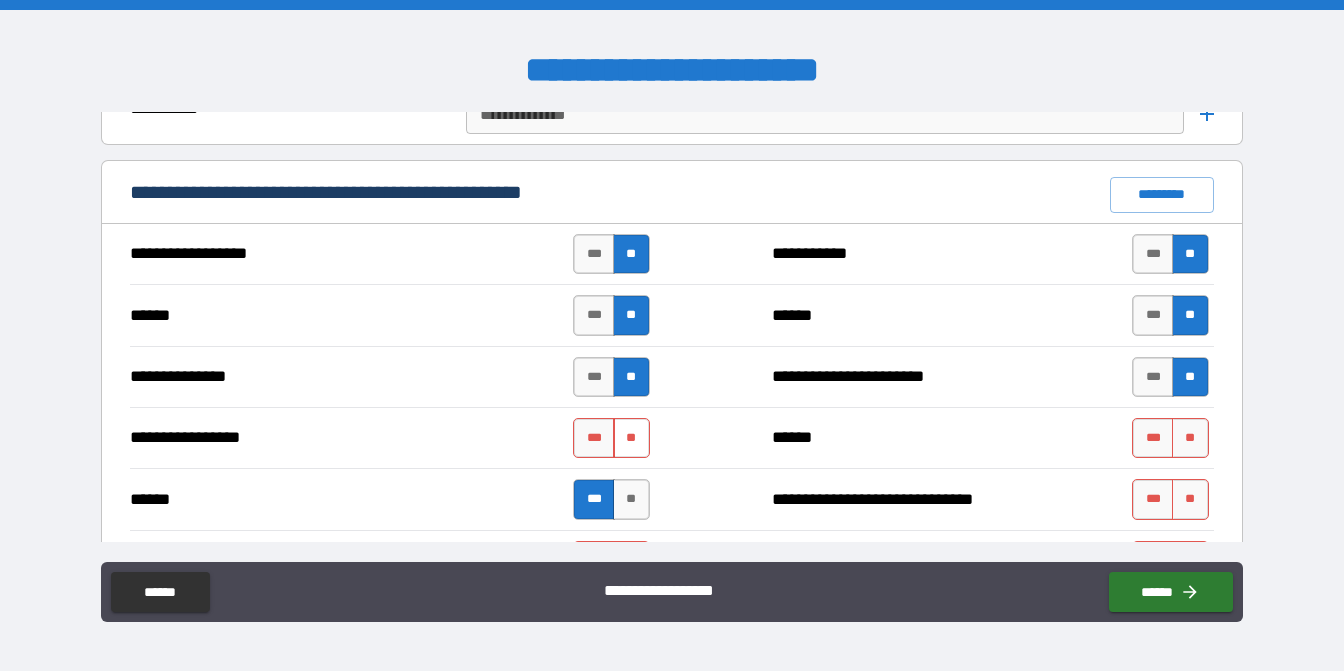 click on "**" at bounding box center (631, 438) 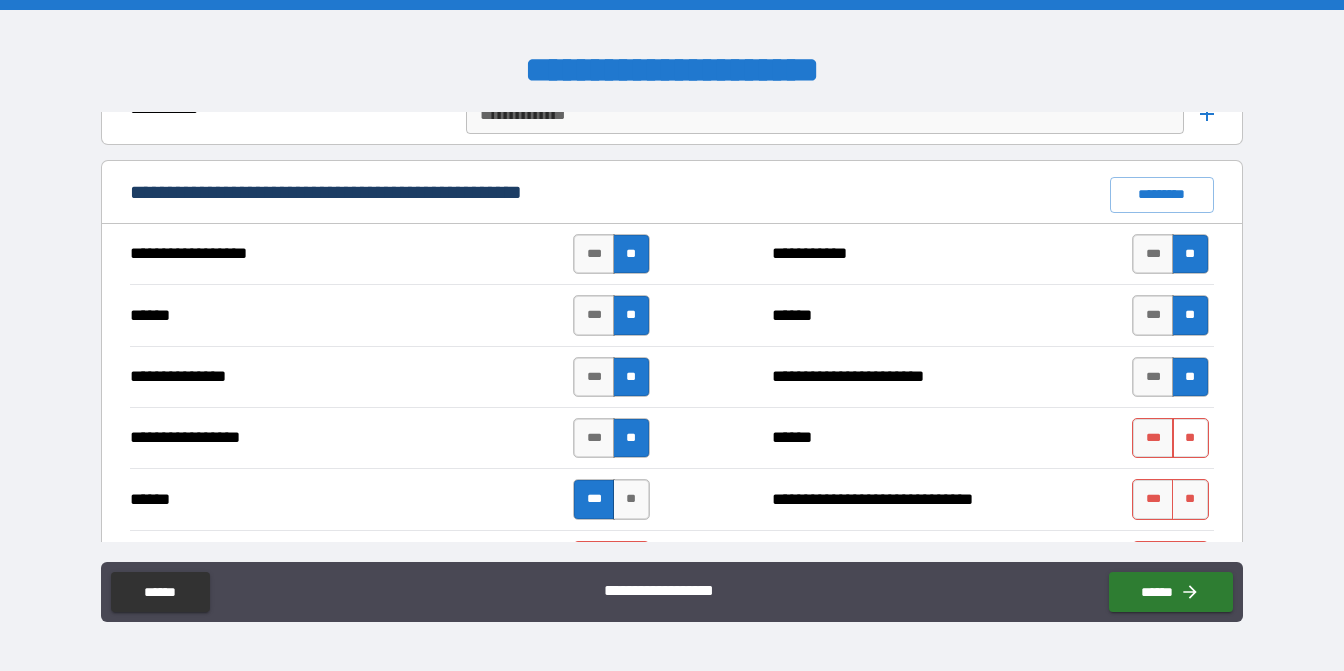click on "**" at bounding box center (1190, 438) 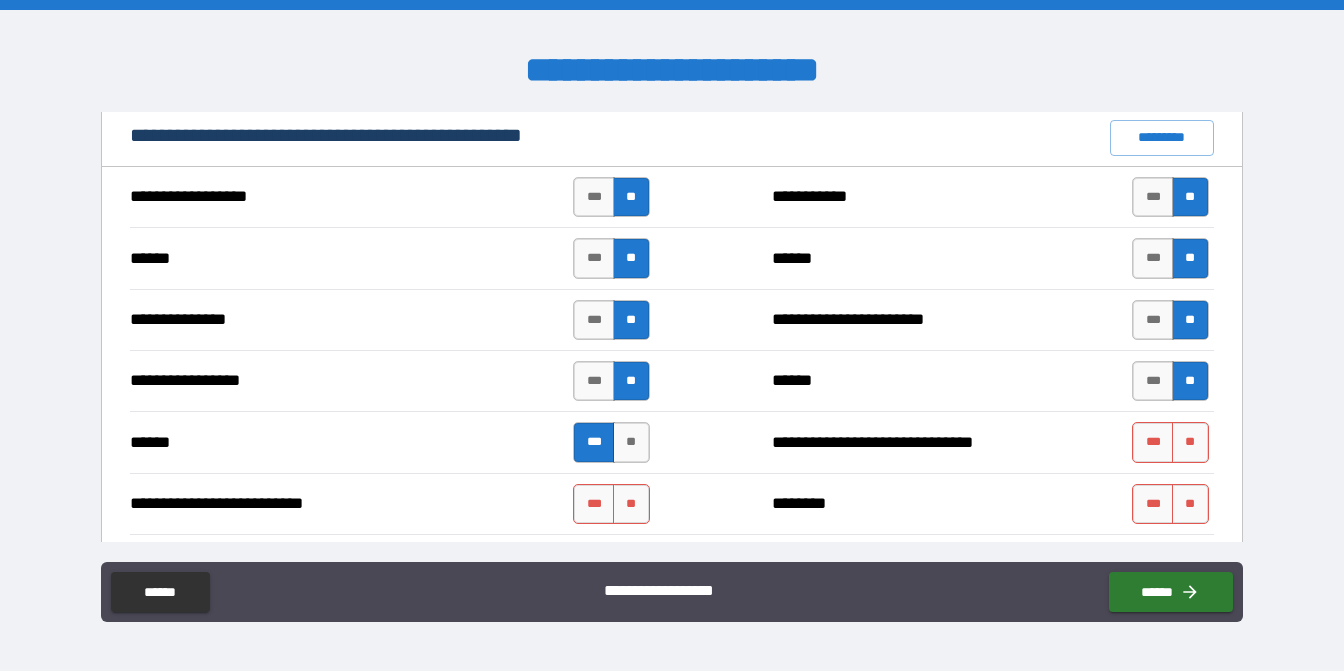 scroll, scrollTop: 1832, scrollLeft: 0, axis: vertical 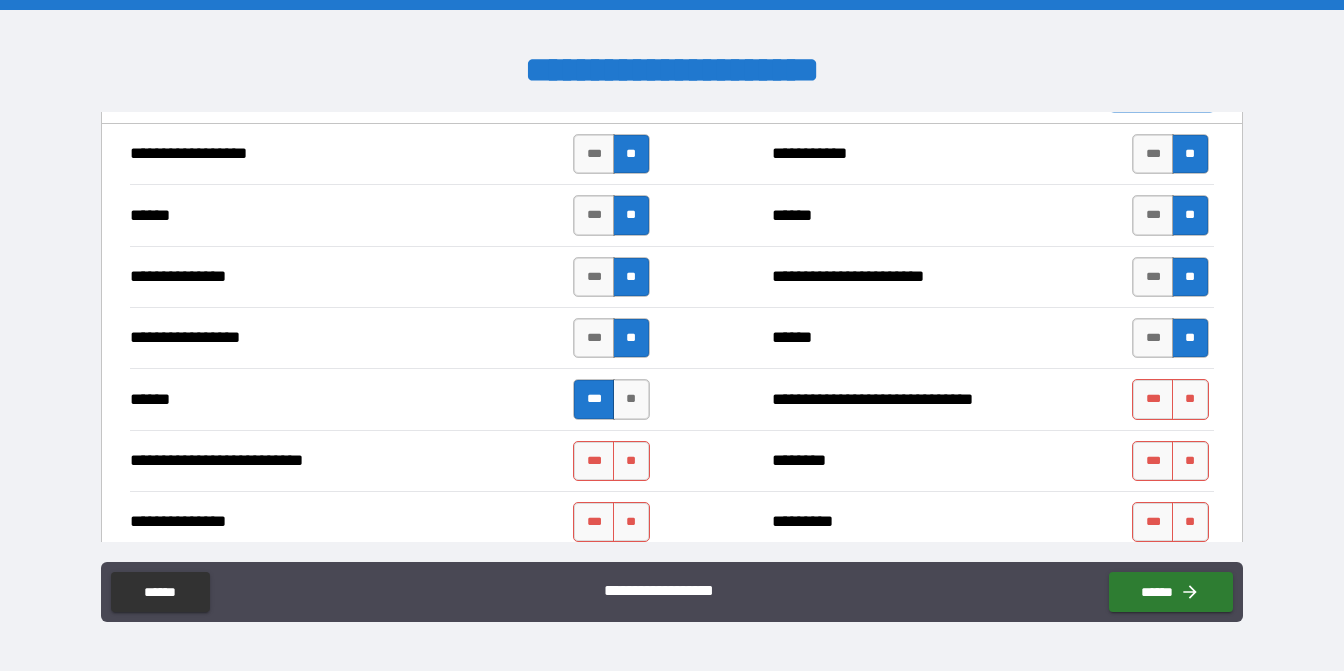 click on "*** **" at bounding box center [1172, 399] 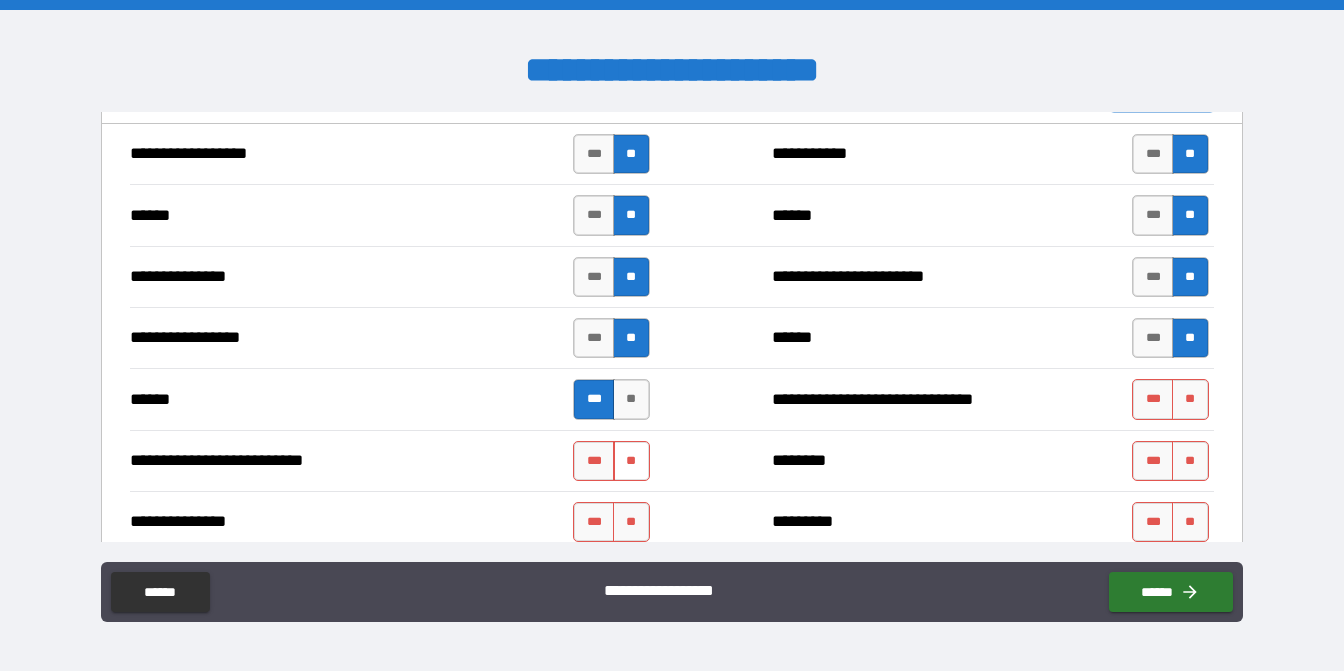 click on "**" at bounding box center [631, 461] 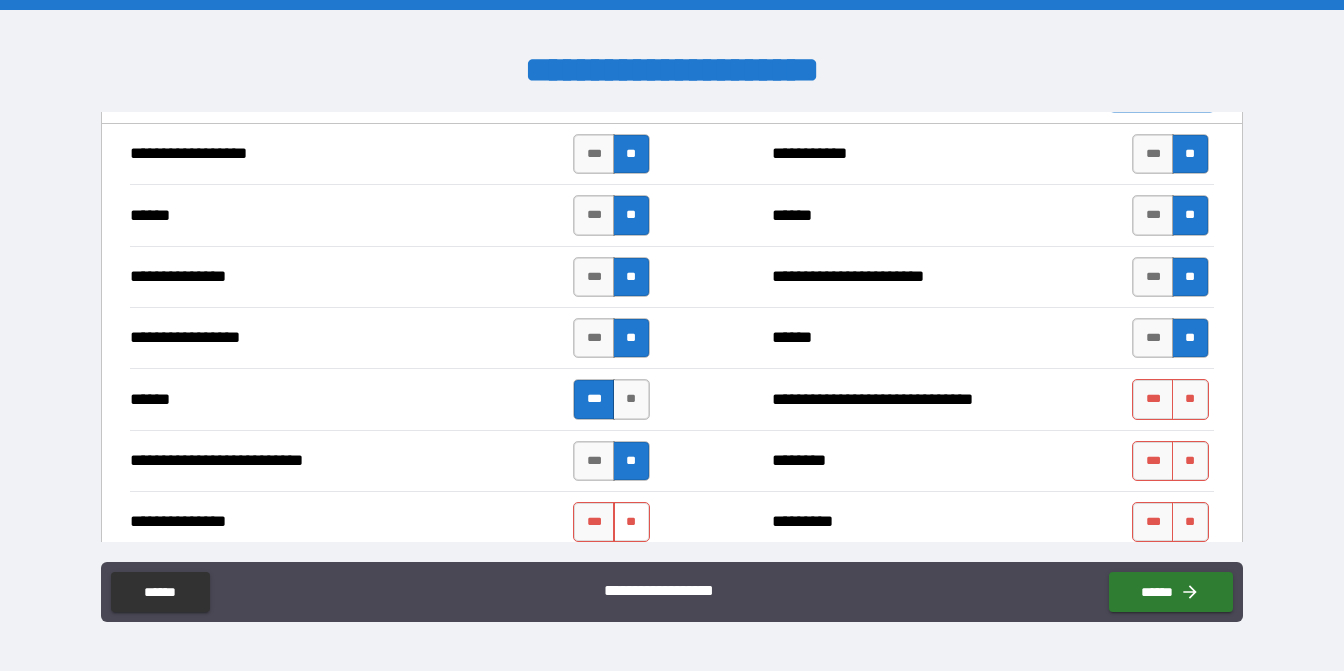 click on "**" at bounding box center (631, 522) 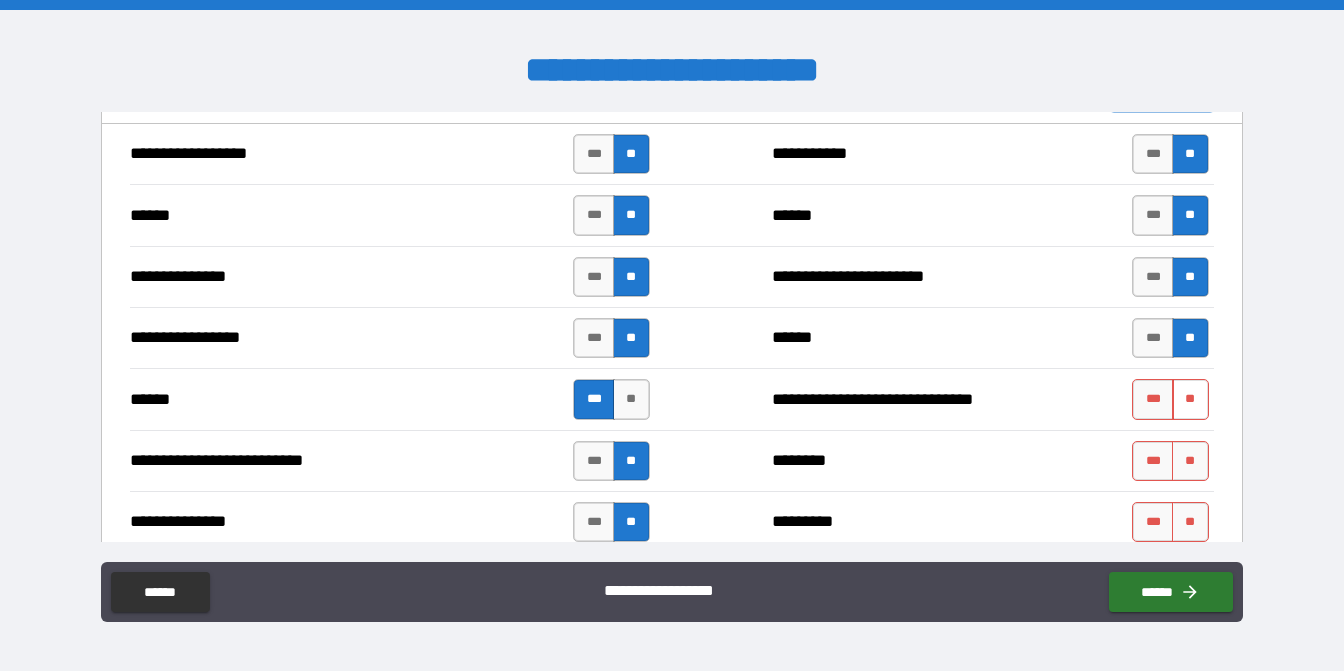 click on "**" at bounding box center (1190, 399) 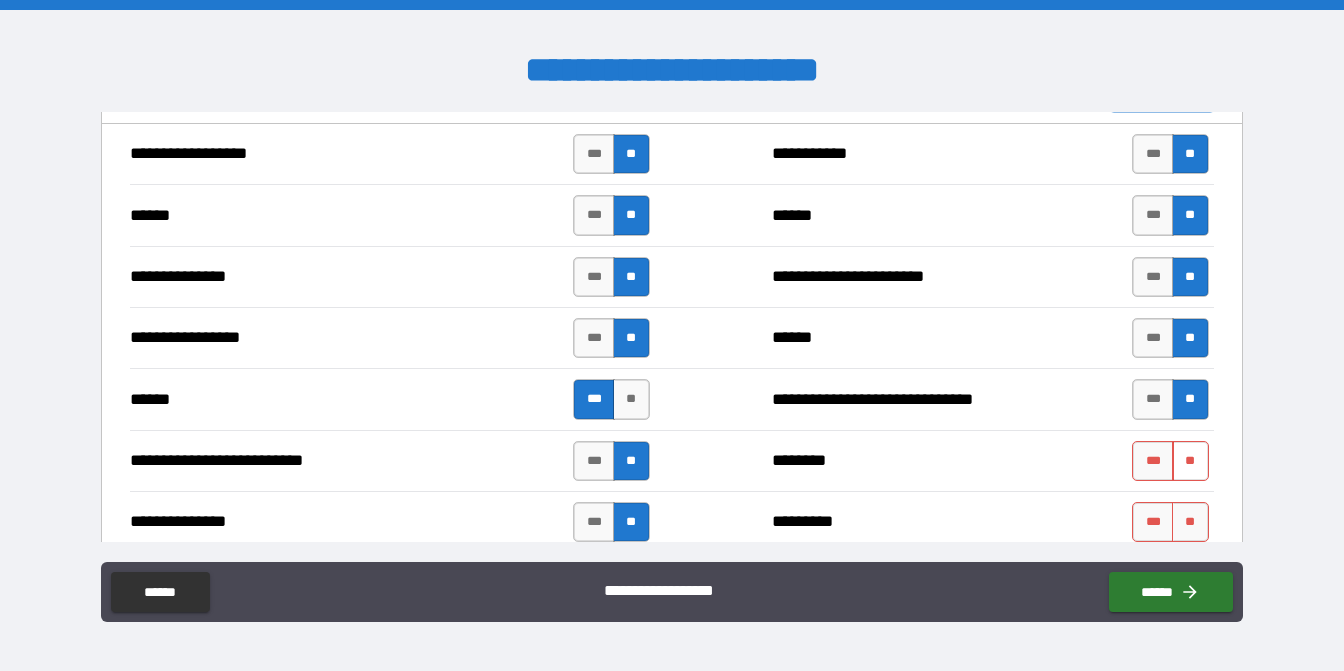click on "**" at bounding box center [1190, 461] 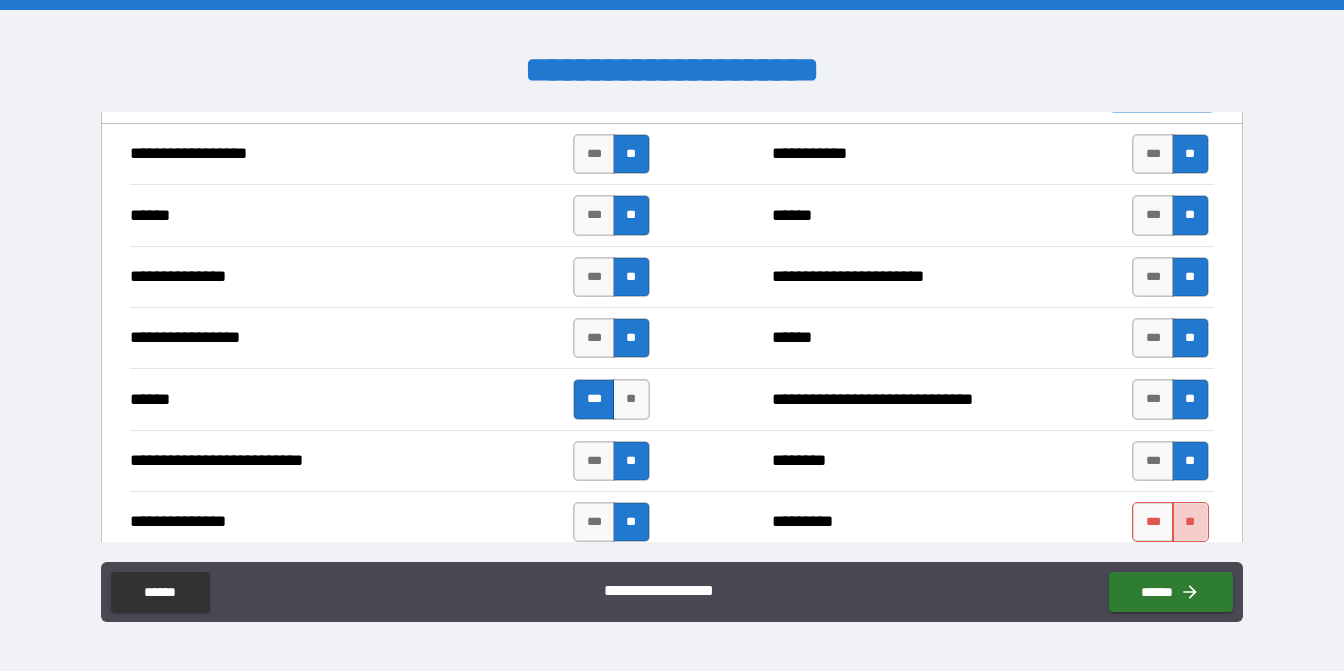 click on "**" at bounding box center (1190, 522) 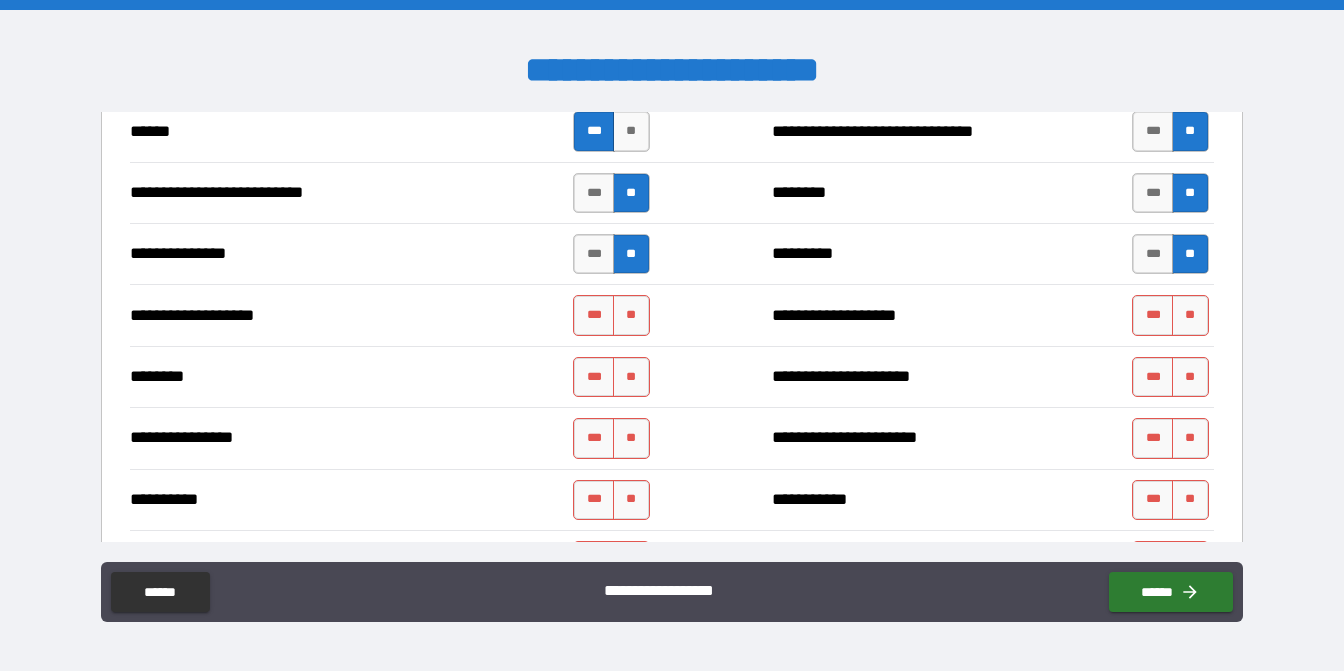 scroll, scrollTop: 2232, scrollLeft: 0, axis: vertical 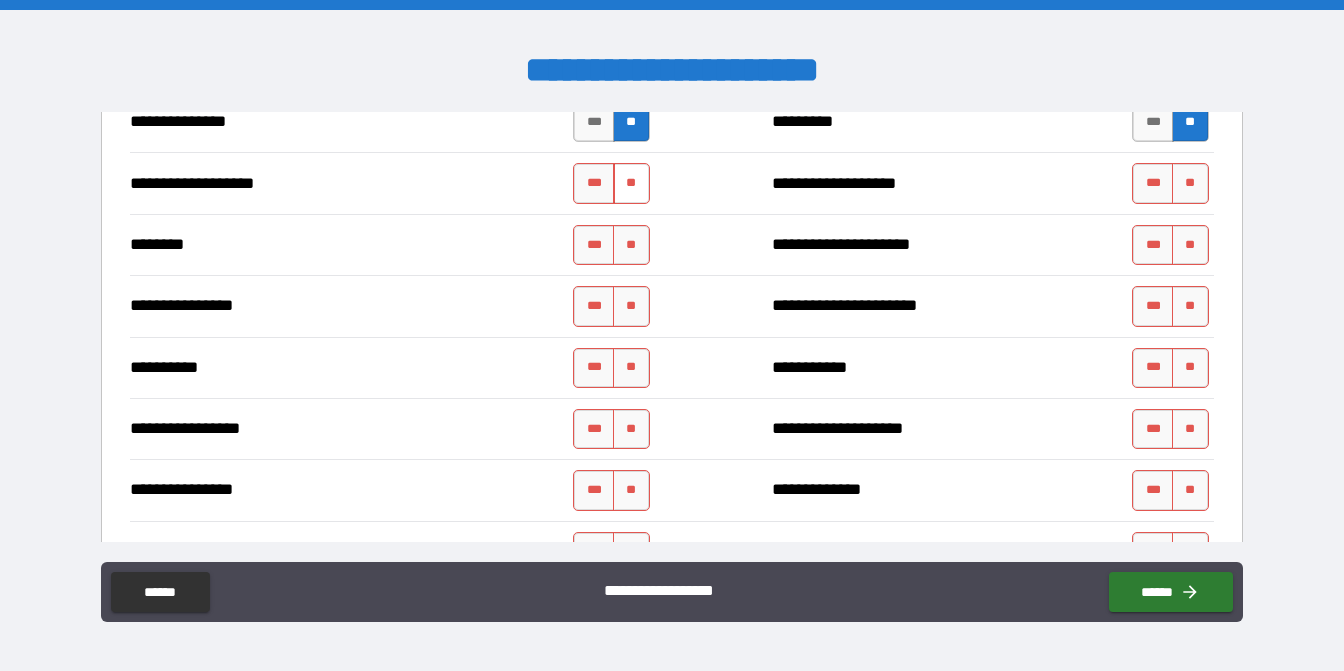 click on "**" at bounding box center (631, 183) 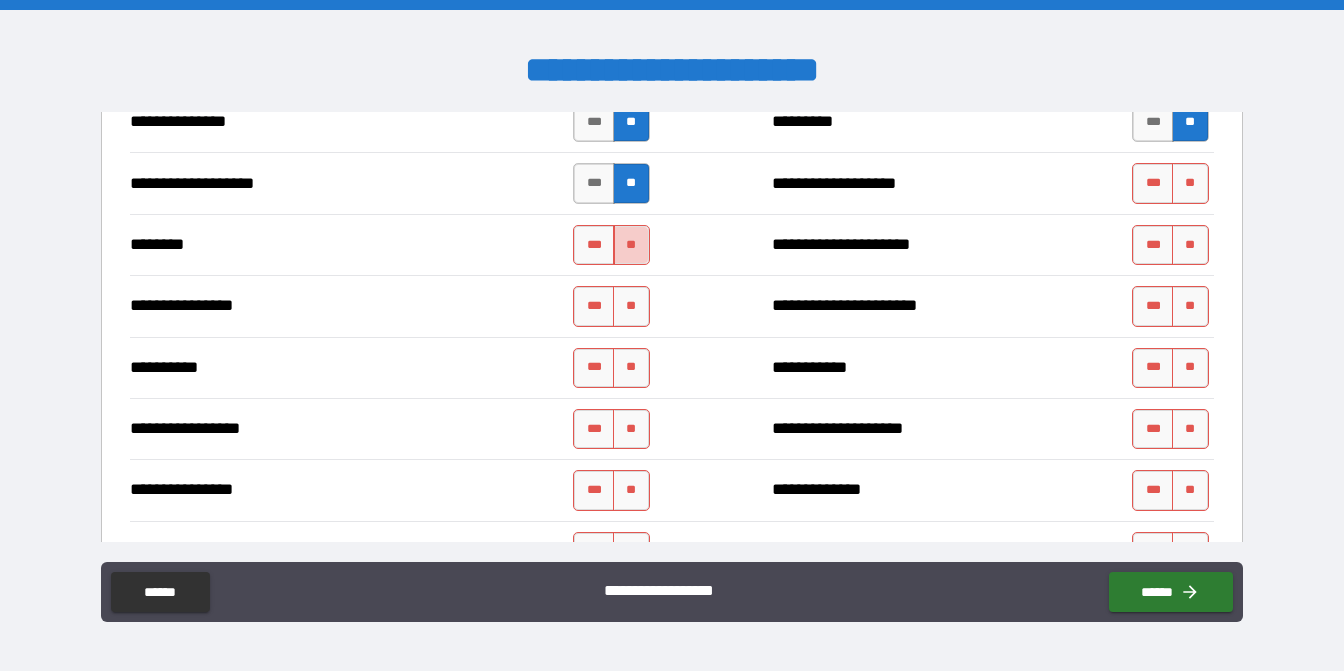 click on "**" at bounding box center (631, 245) 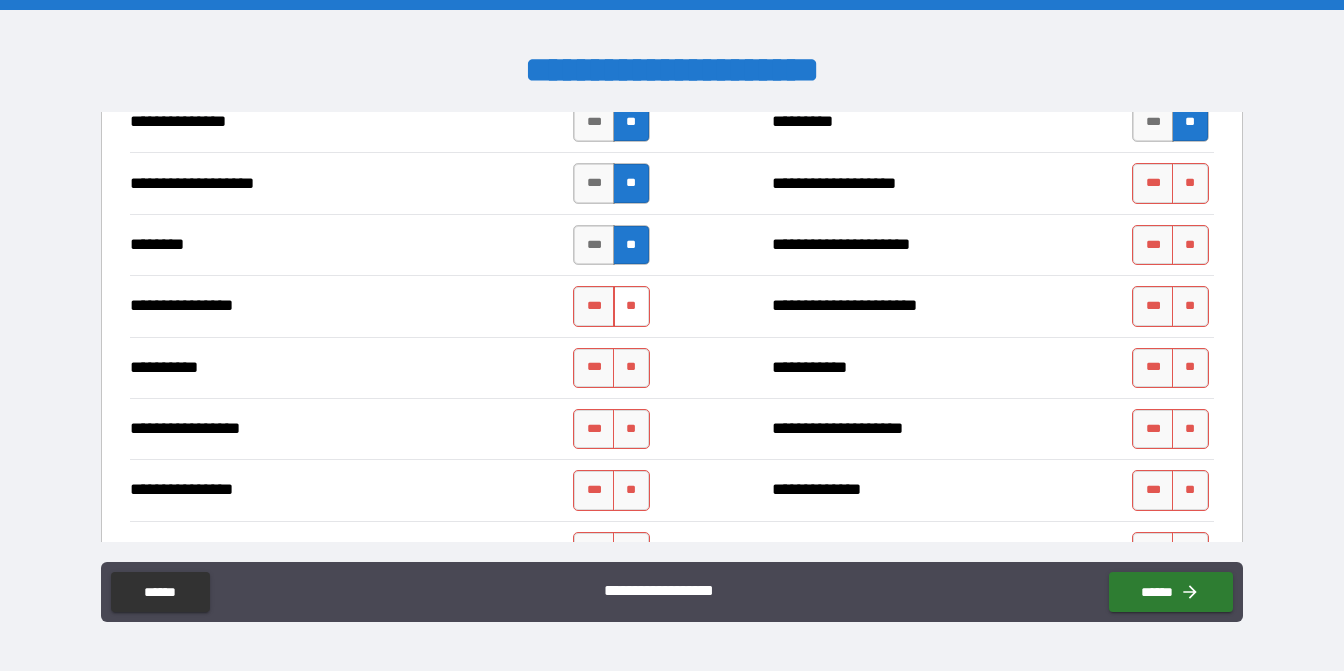 click on "**" at bounding box center [631, 306] 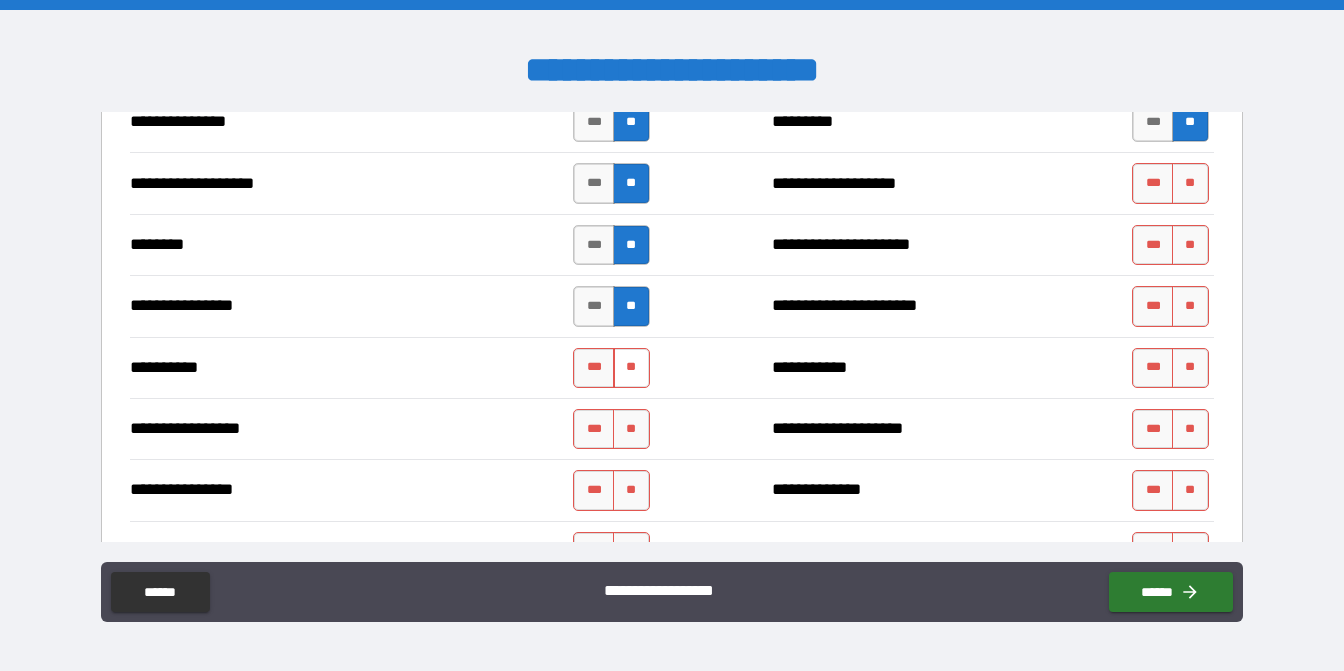 drag, startPoint x: 623, startPoint y: 351, endPoint x: 616, endPoint y: 339, distance: 13.892444 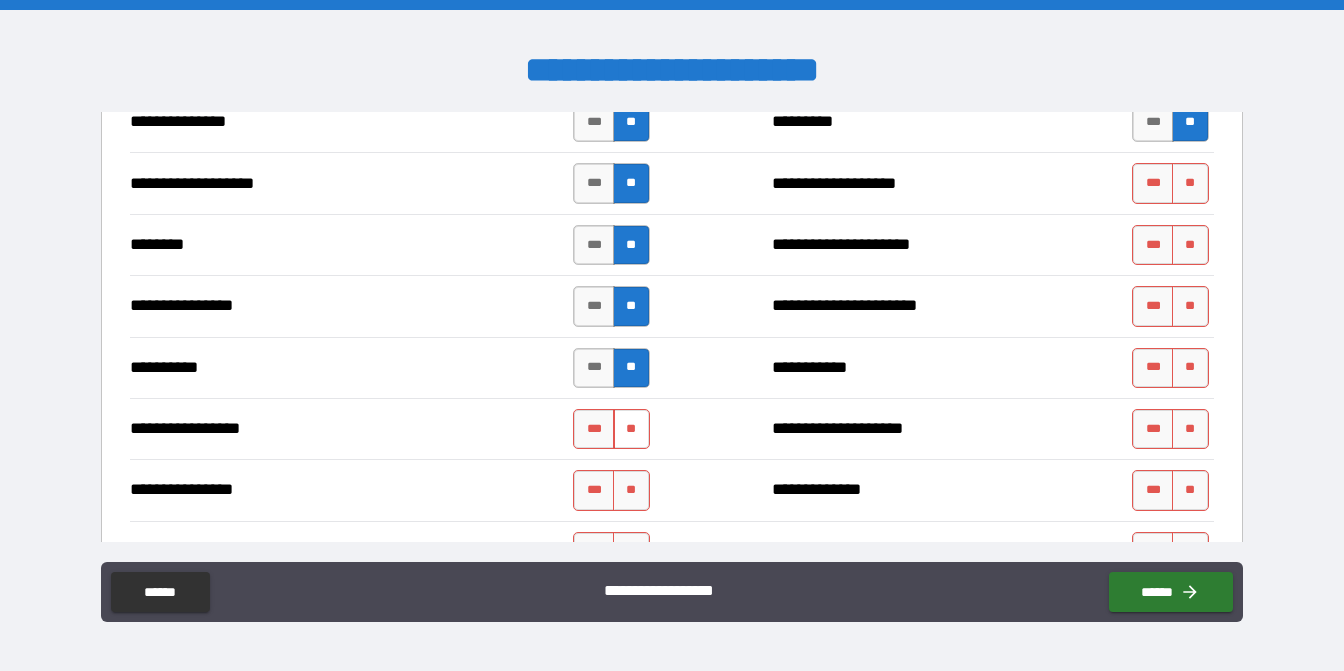 click on "**" at bounding box center (631, 429) 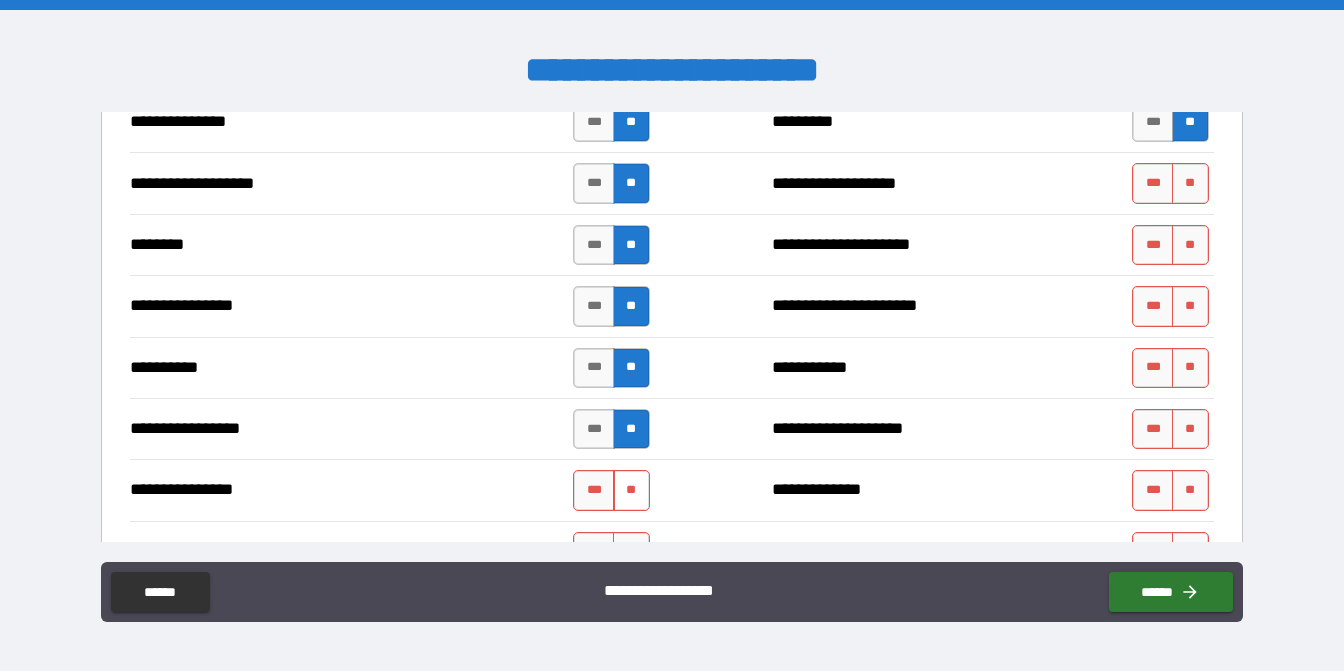 click on "**" at bounding box center (631, 490) 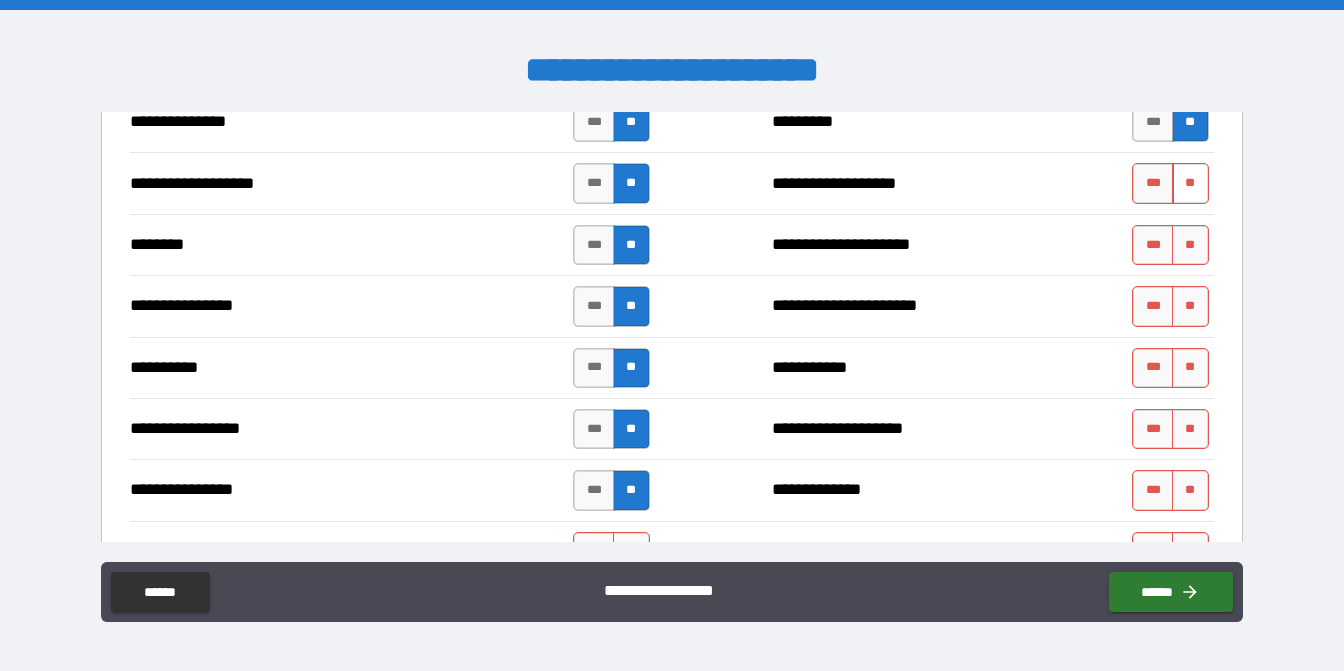 click on "**" at bounding box center (1190, 183) 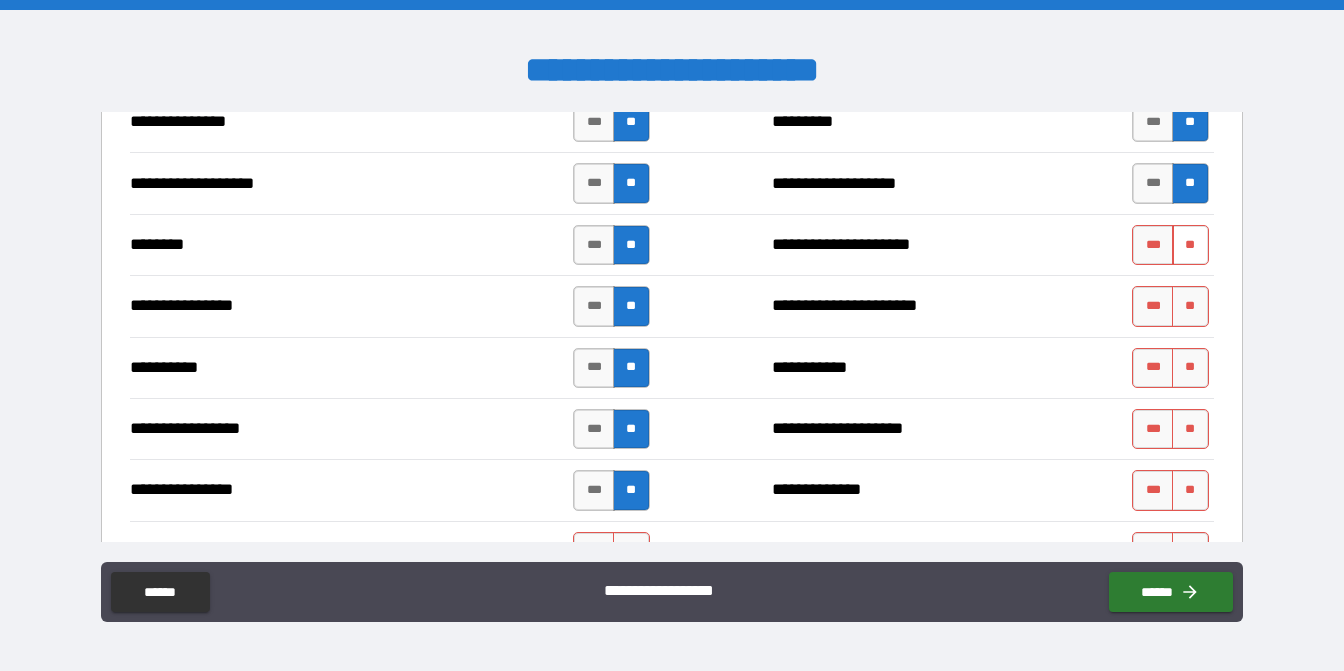 click on "**" at bounding box center (1190, 245) 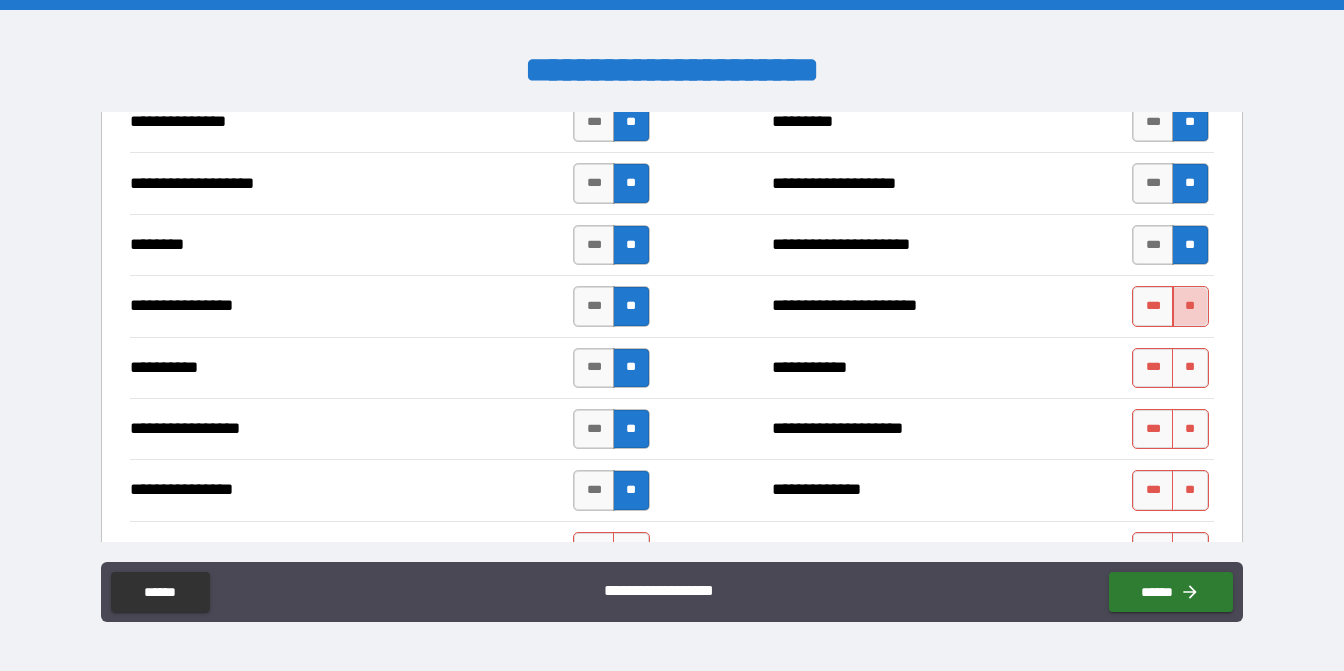 click on "**" at bounding box center [1190, 306] 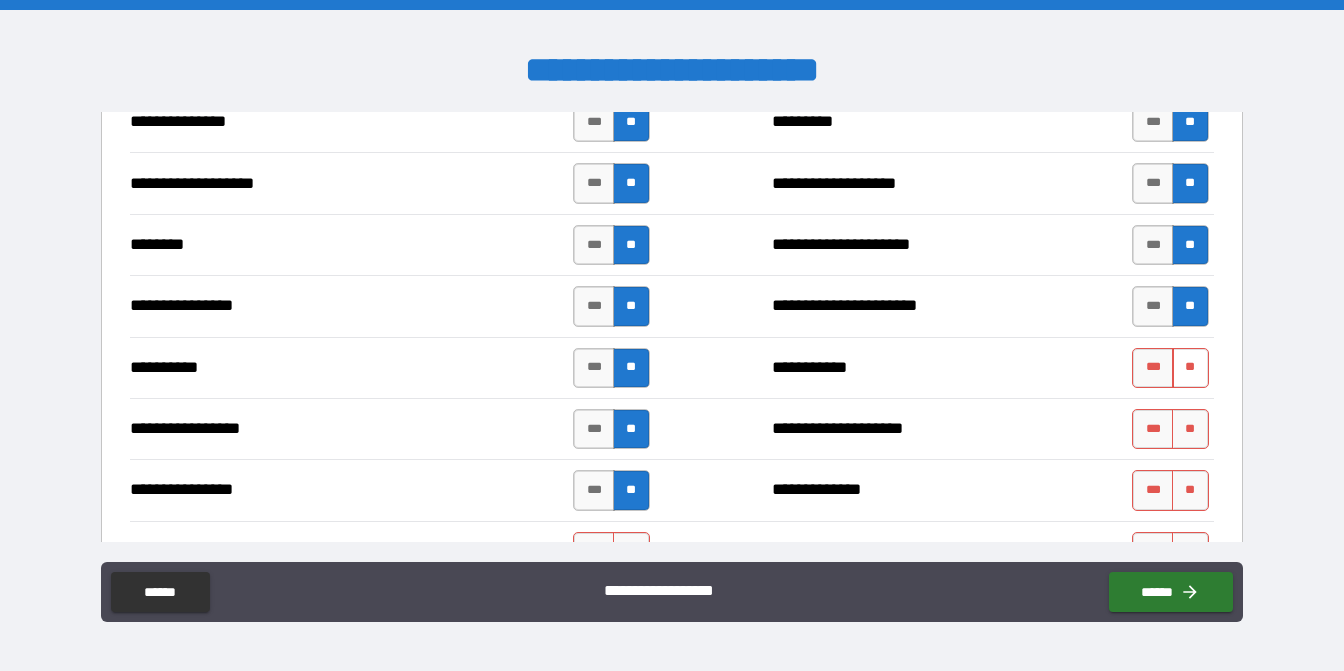 click on "**" at bounding box center (1190, 368) 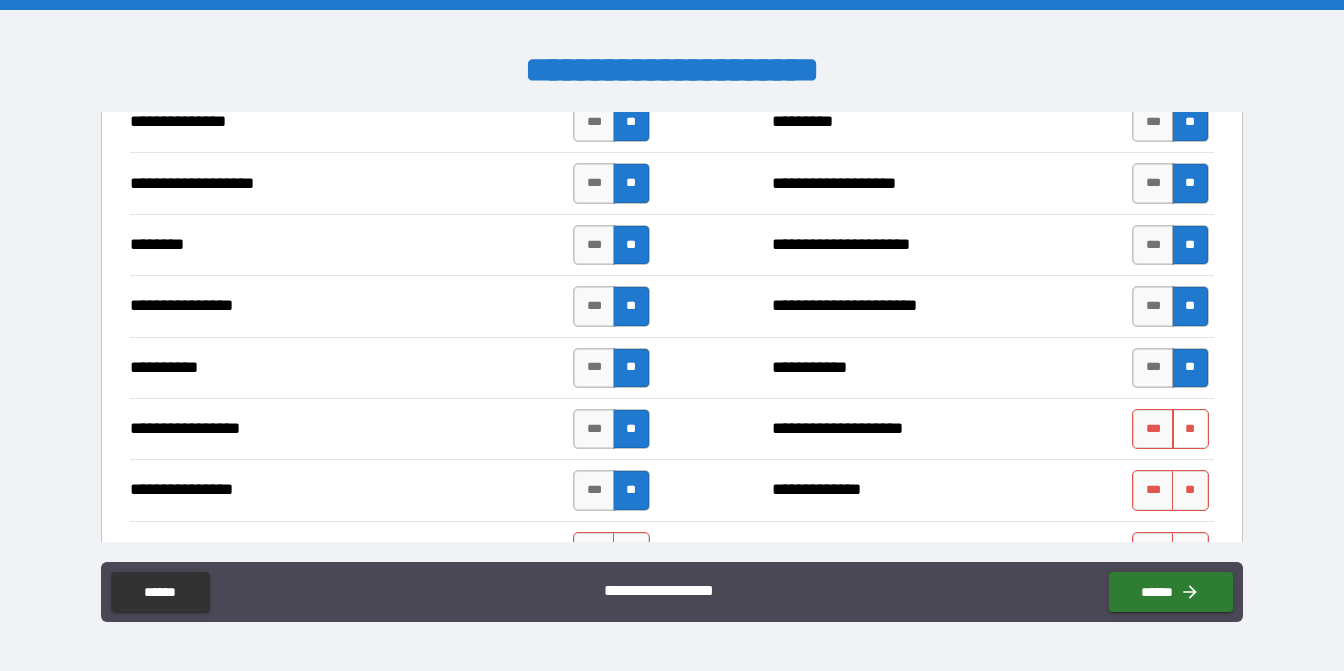 click on "**" at bounding box center [1190, 429] 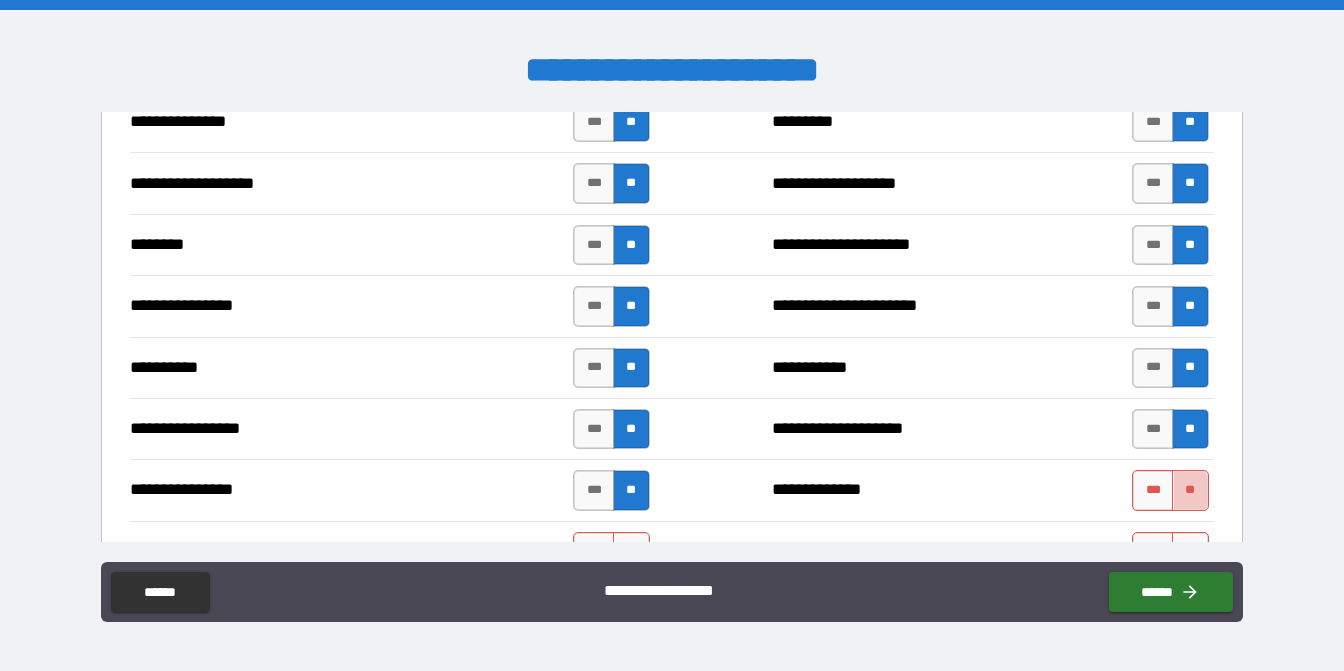 drag, startPoint x: 1180, startPoint y: 469, endPoint x: 1174, endPoint y: 459, distance: 11.661903 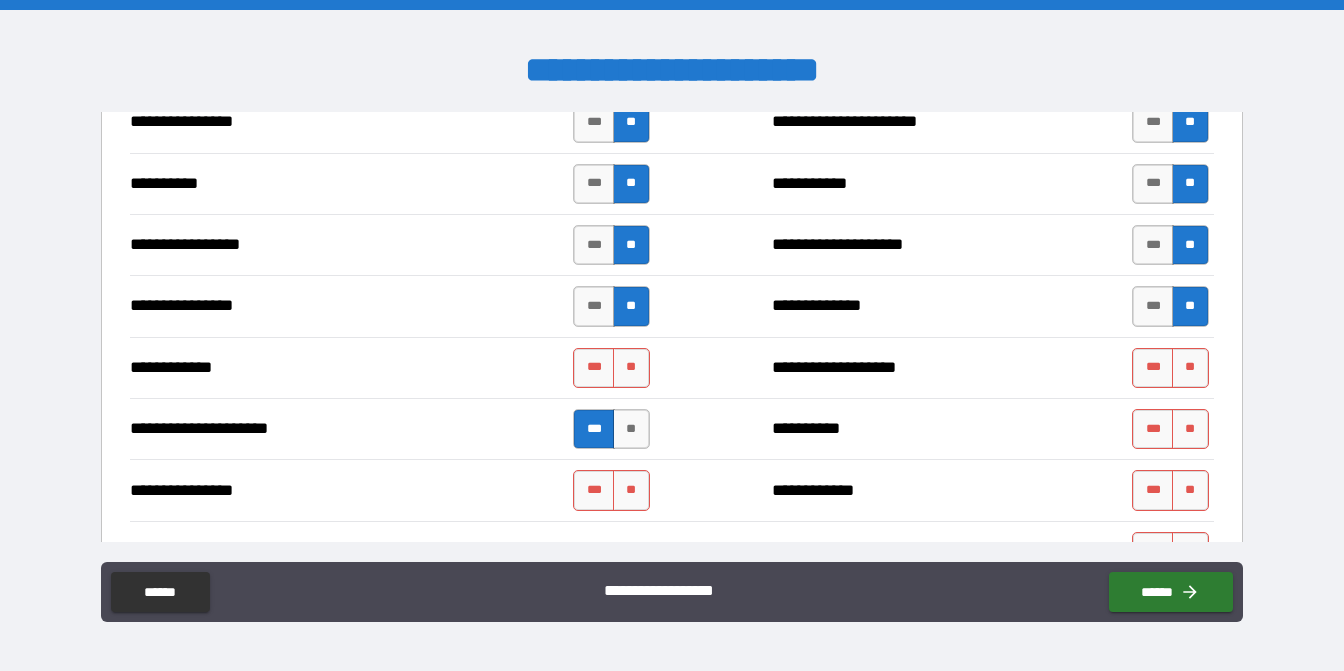 scroll, scrollTop: 2432, scrollLeft: 0, axis: vertical 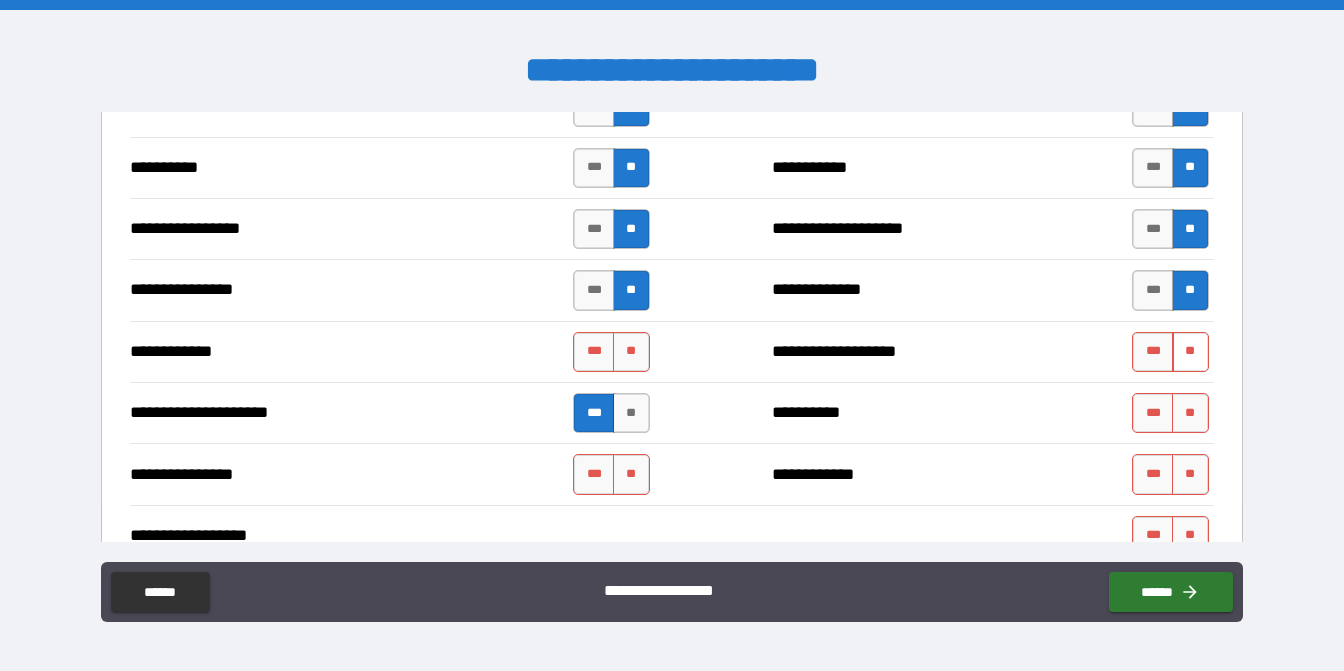 click on "**" at bounding box center [1190, 352] 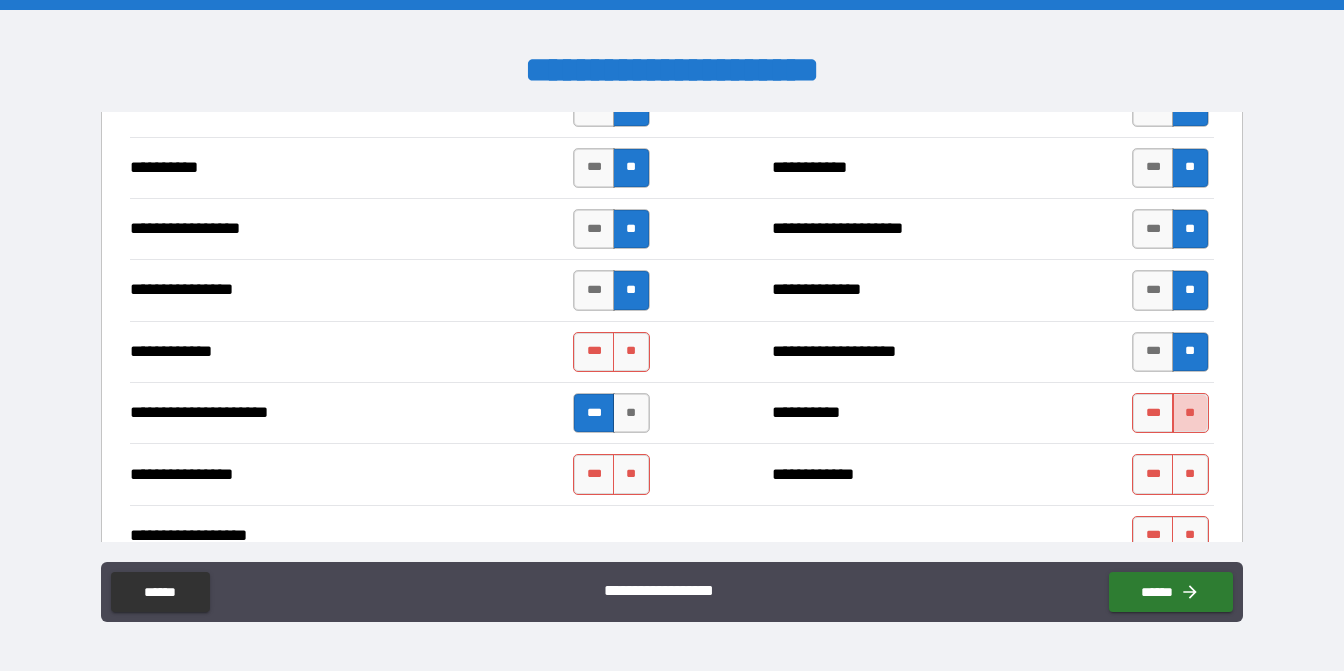 click on "**" at bounding box center [1190, 413] 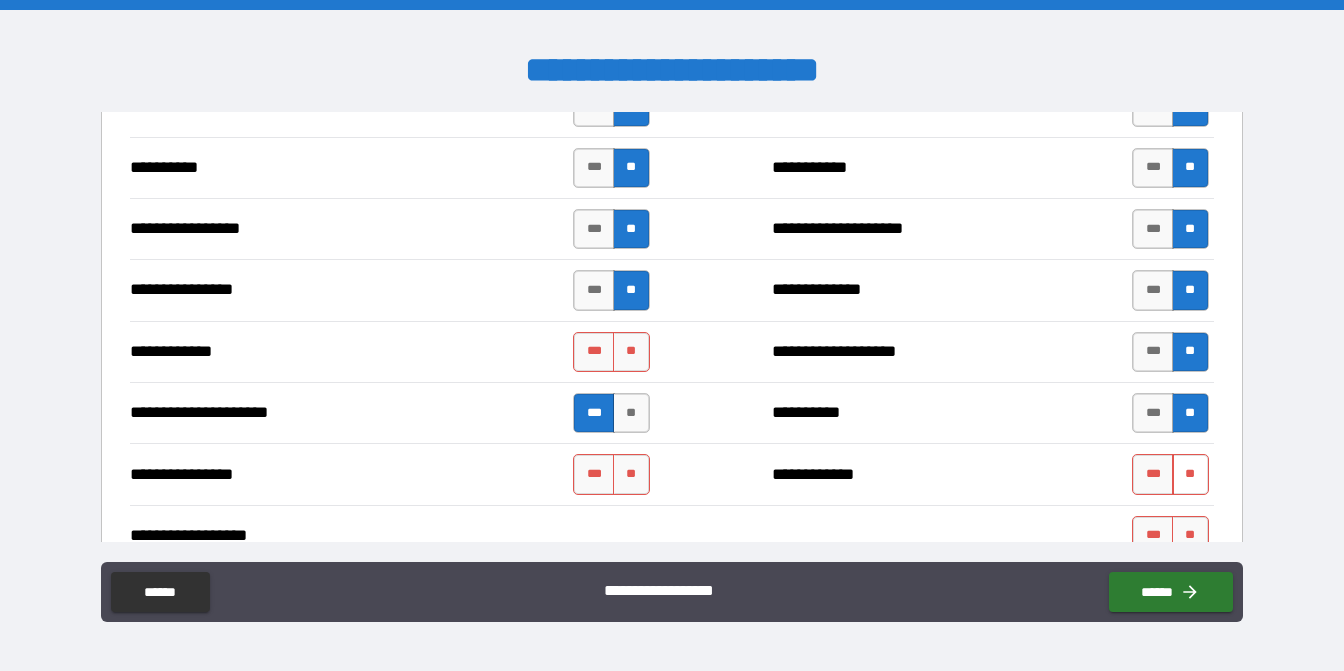 click on "**" at bounding box center [1190, 474] 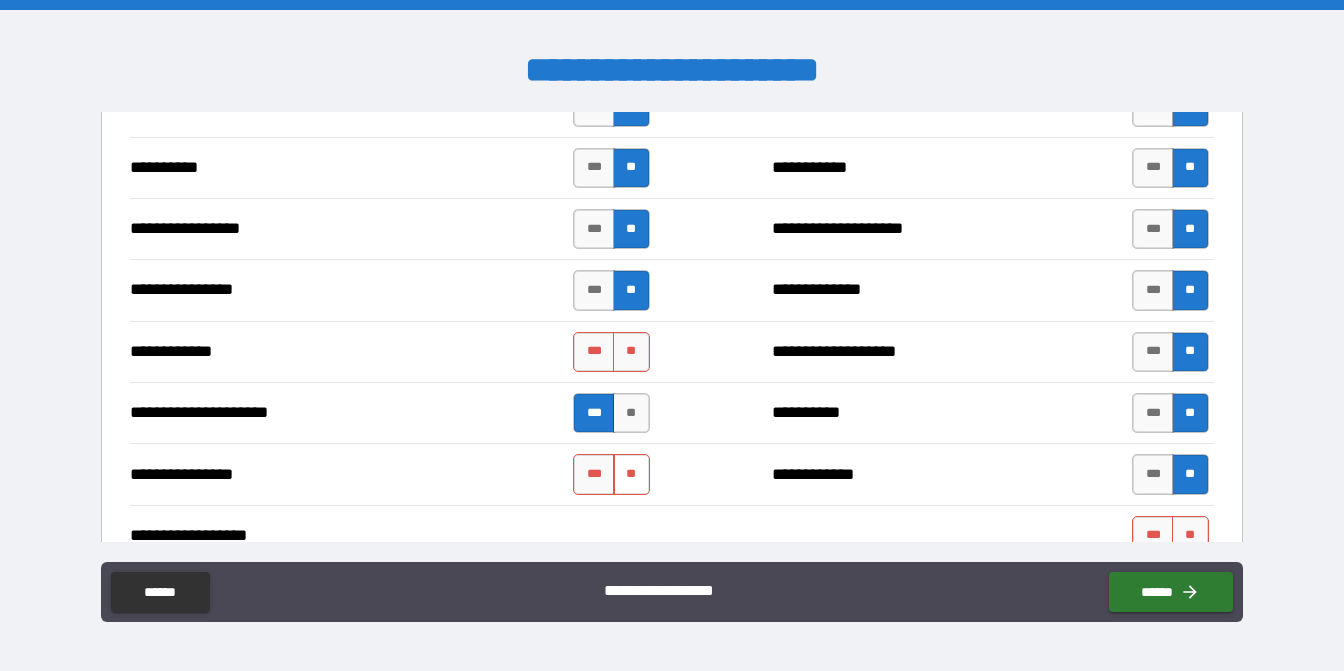 click on "**" at bounding box center [631, 474] 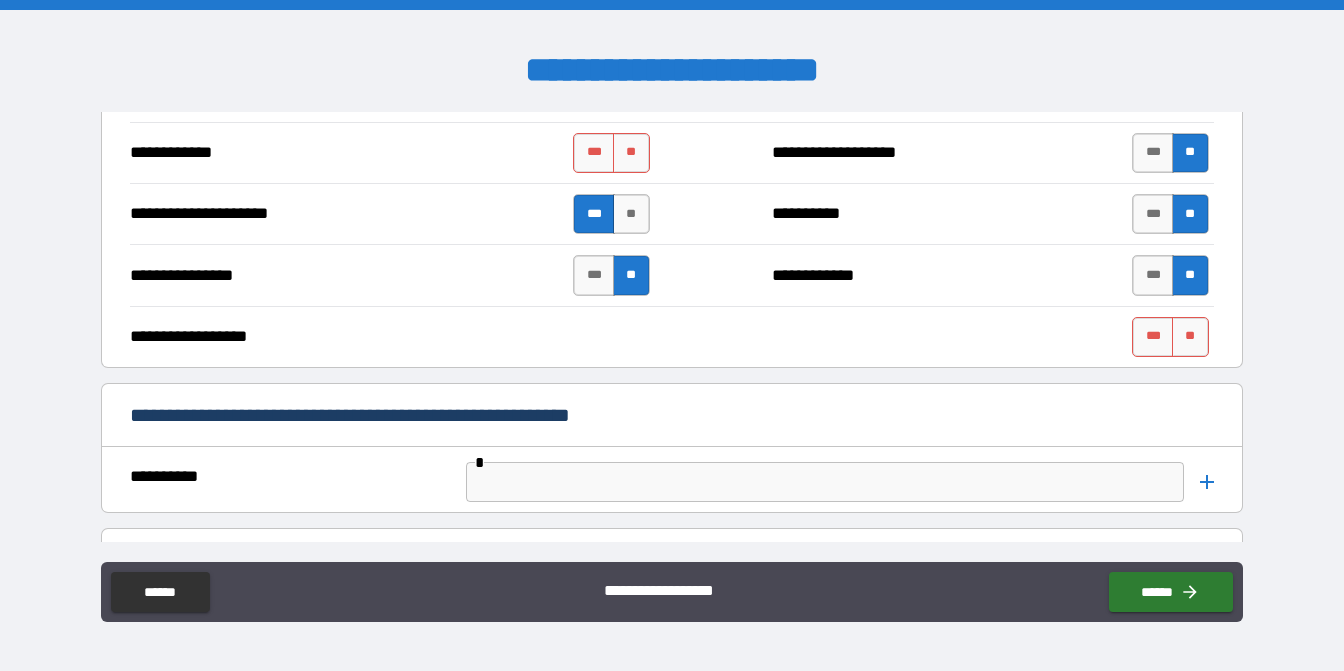 scroll, scrollTop: 2632, scrollLeft: 0, axis: vertical 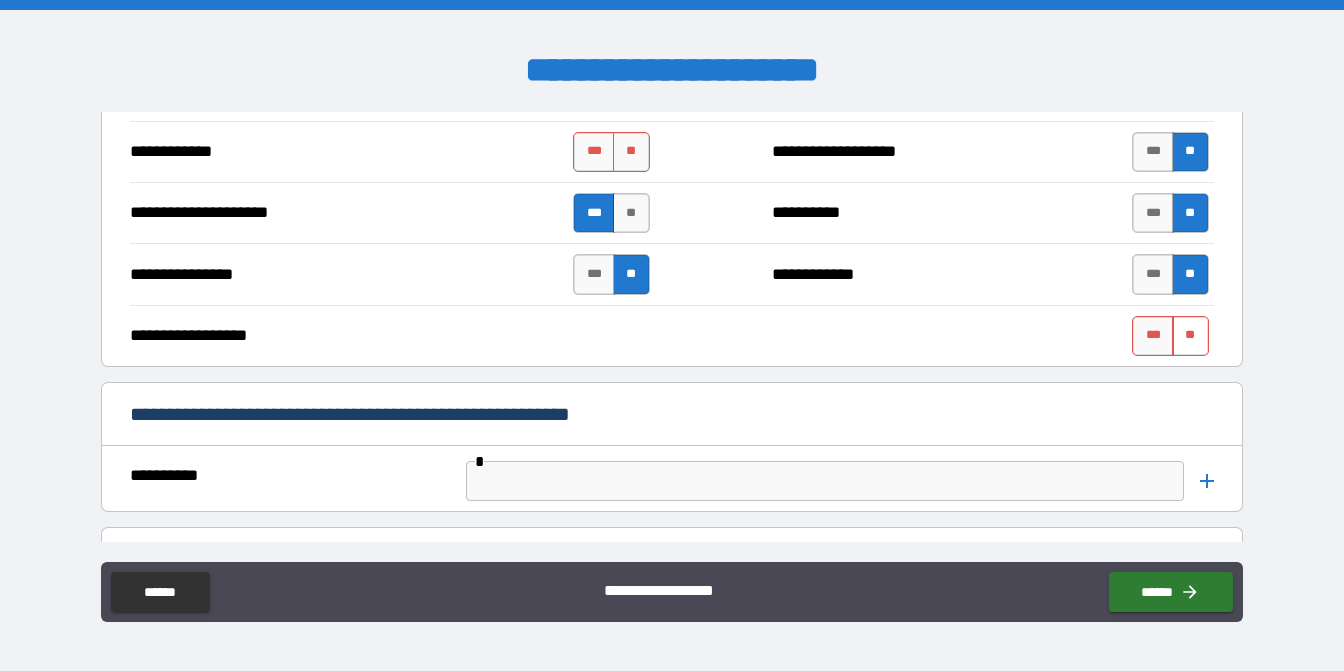 drag, startPoint x: 1174, startPoint y: 322, endPoint x: 1166, endPoint y: 314, distance: 11.313708 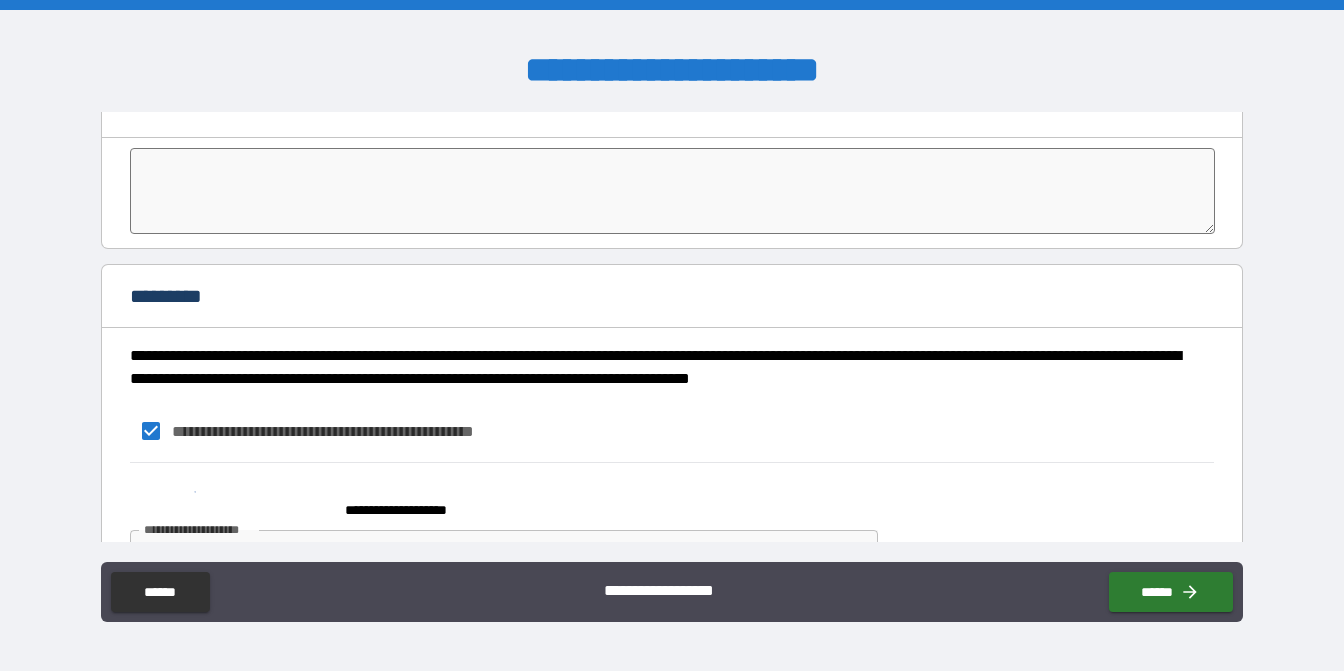 scroll, scrollTop: 3132, scrollLeft: 0, axis: vertical 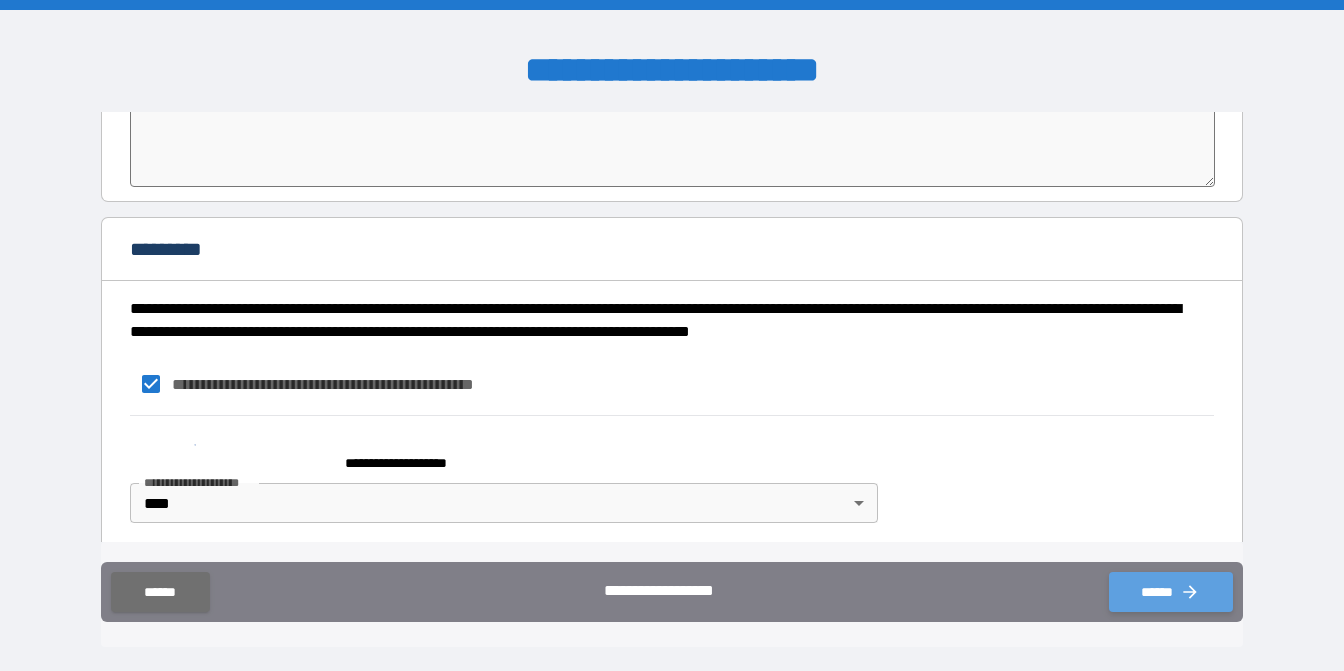click on "******" at bounding box center (1171, 592) 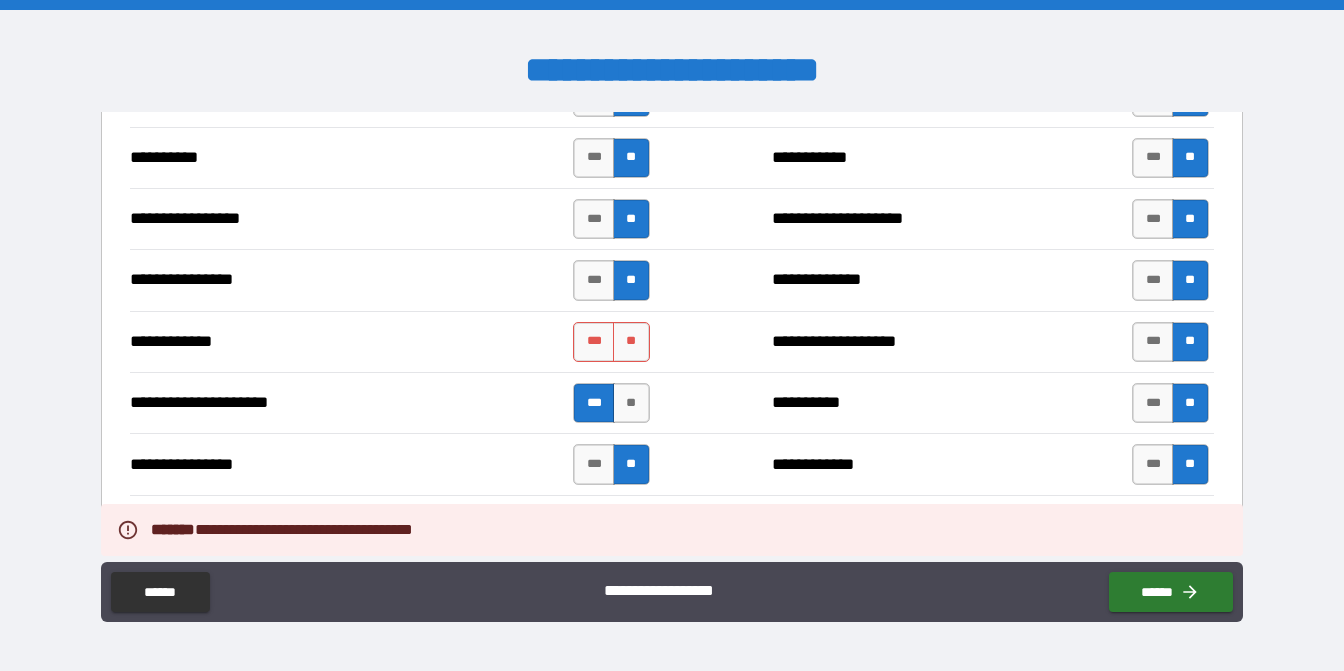scroll, scrollTop: 2432, scrollLeft: 0, axis: vertical 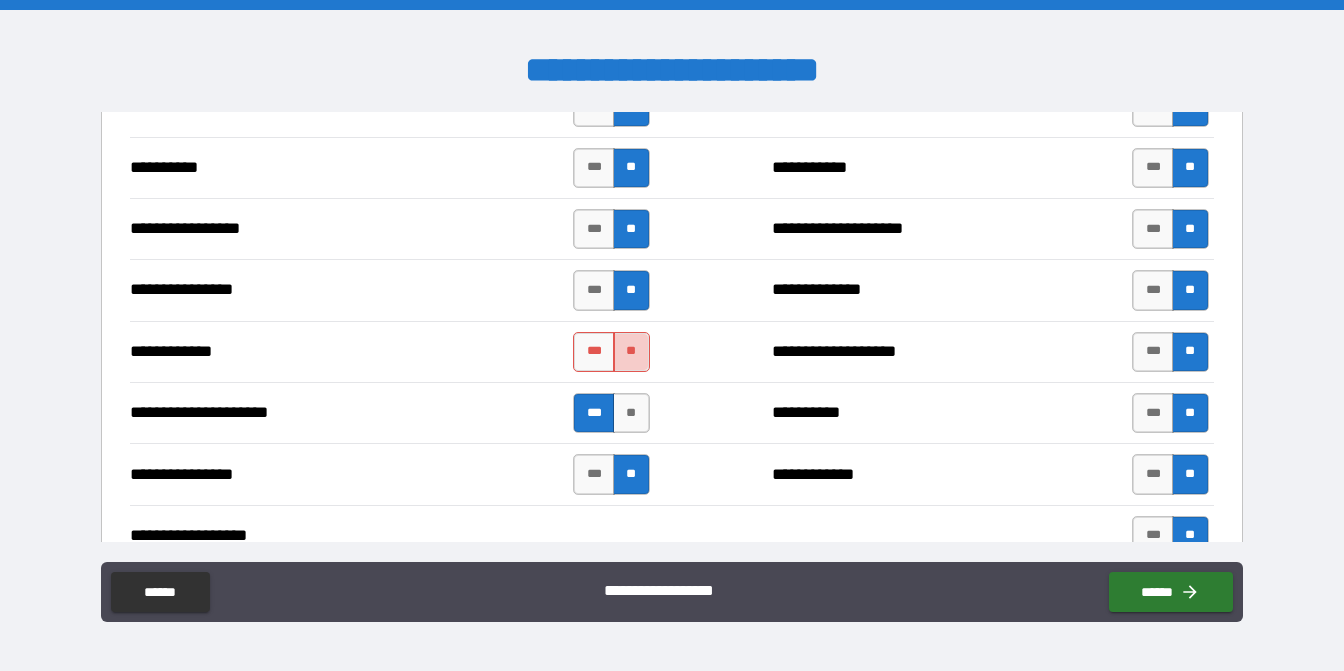 click on "**" at bounding box center [631, 352] 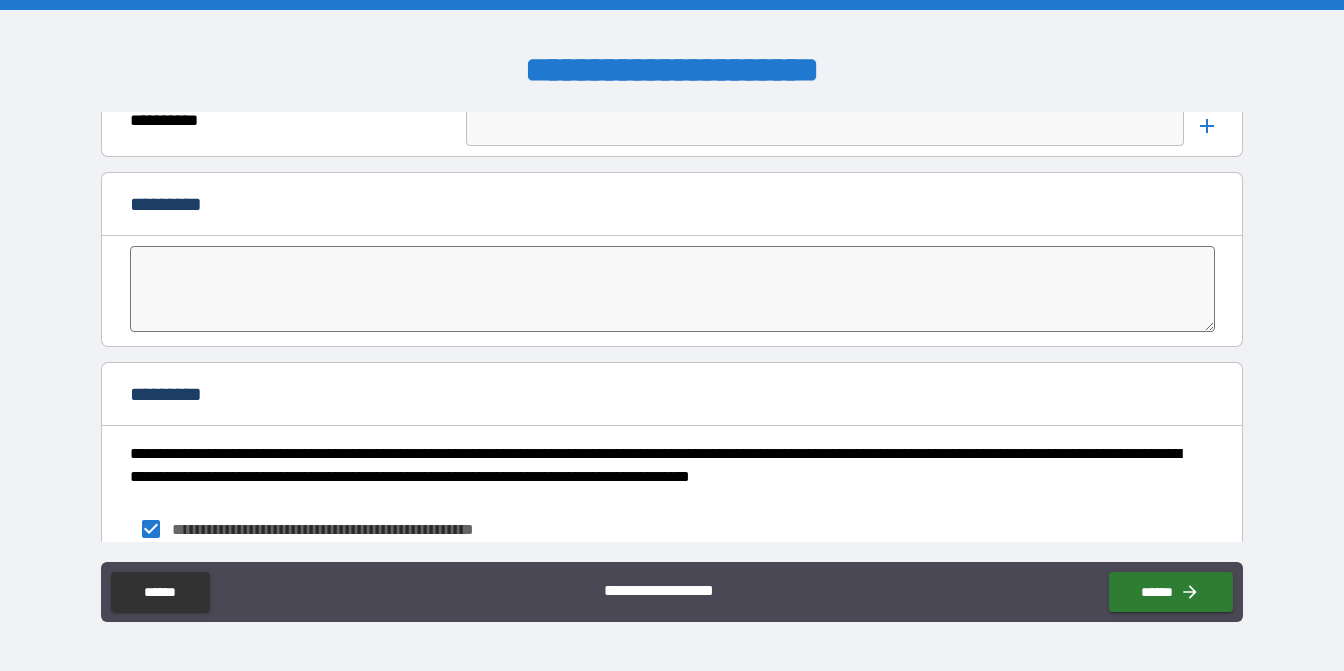 scroll, scrollTop: 3132, scrollLeft: 0, axis: vertical 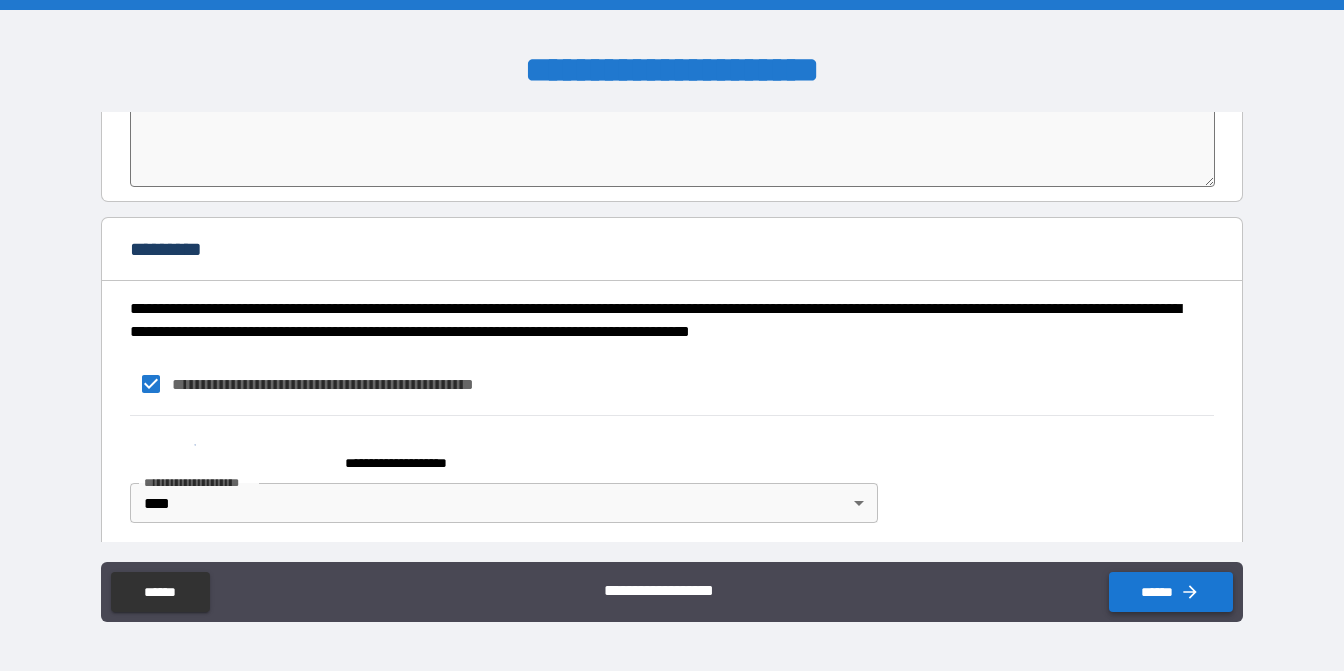 click on "******" at bounding box center [1171, 592] 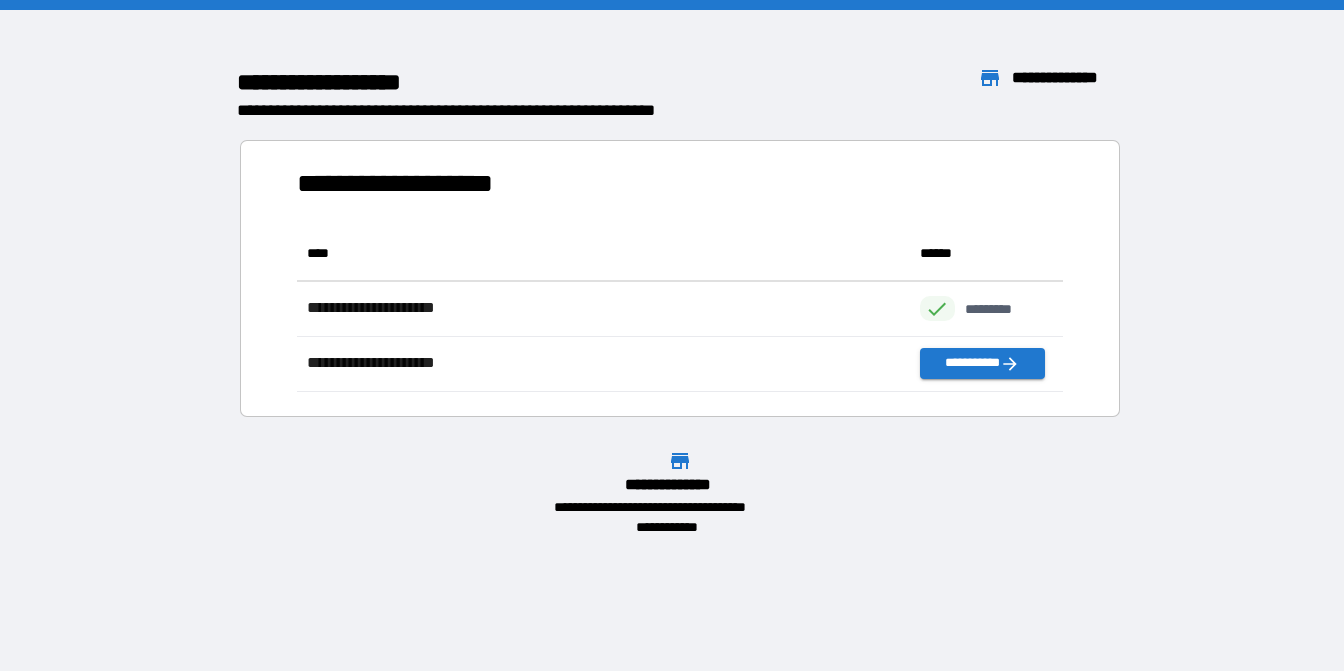scroll, scrollTop: 16, scrollLeft: 16, axis: both 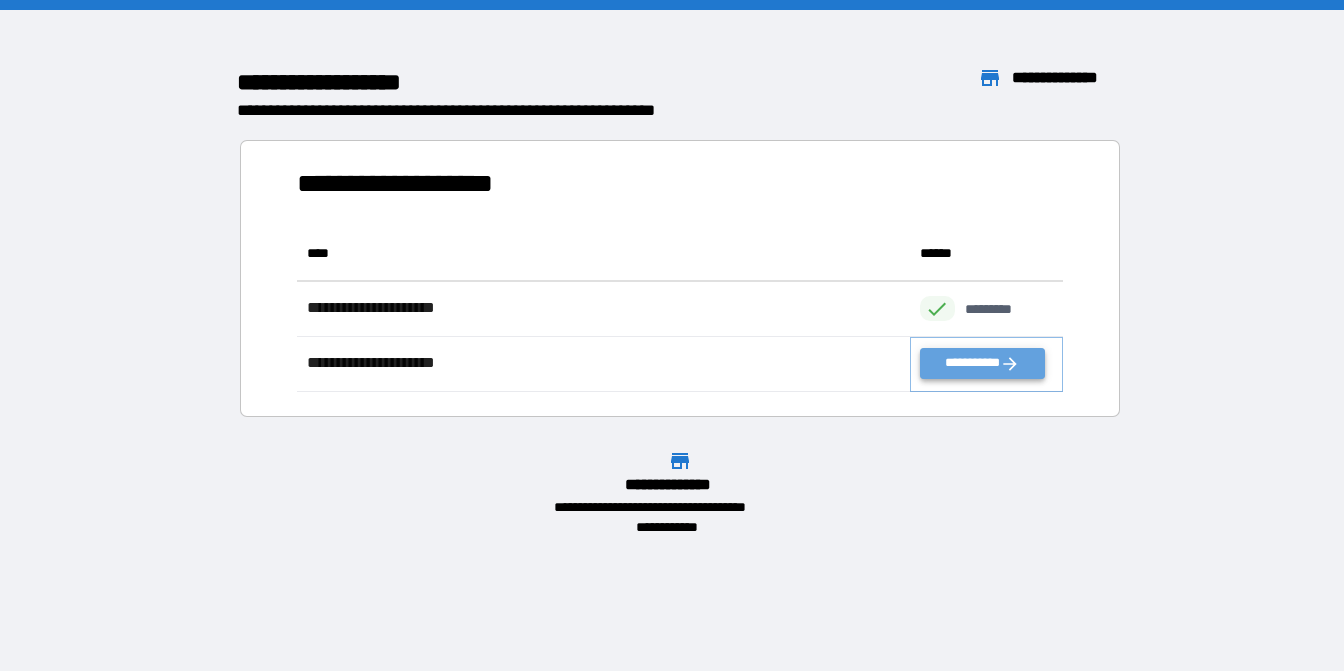 click on "**********" at bounding box center [982, 363] 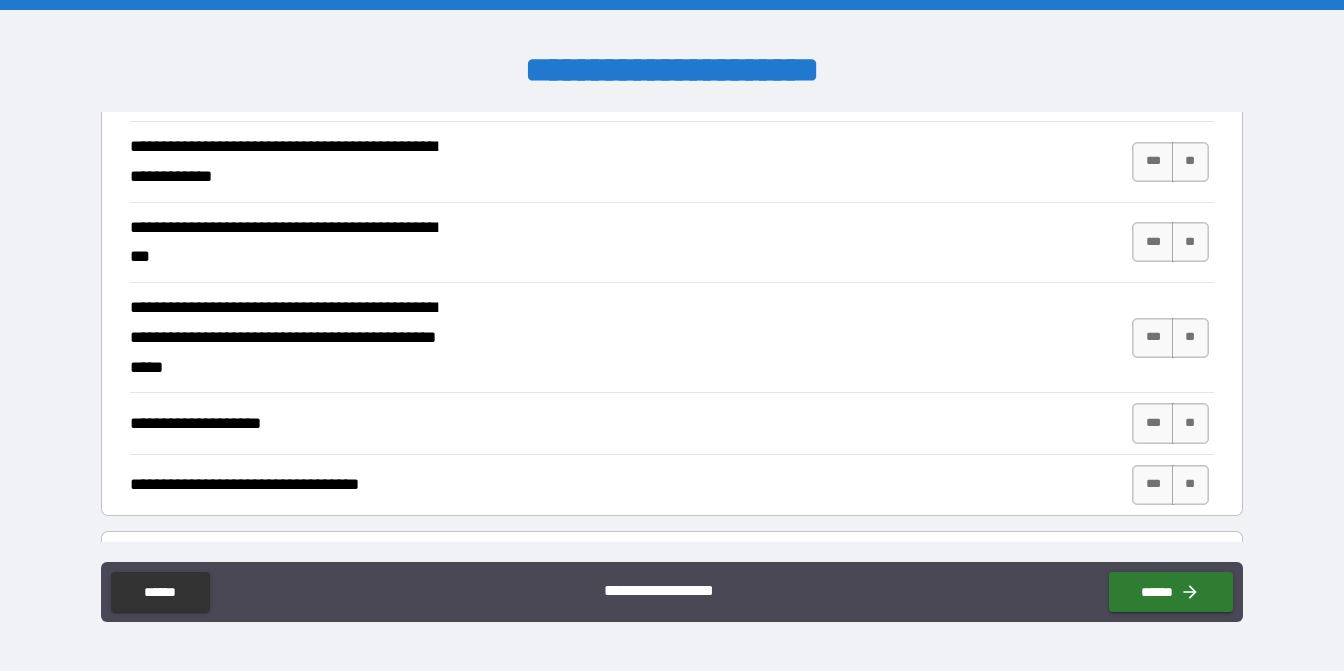 scroll, scrollTop: 416, scrollLeft: 0, axis: vertical 